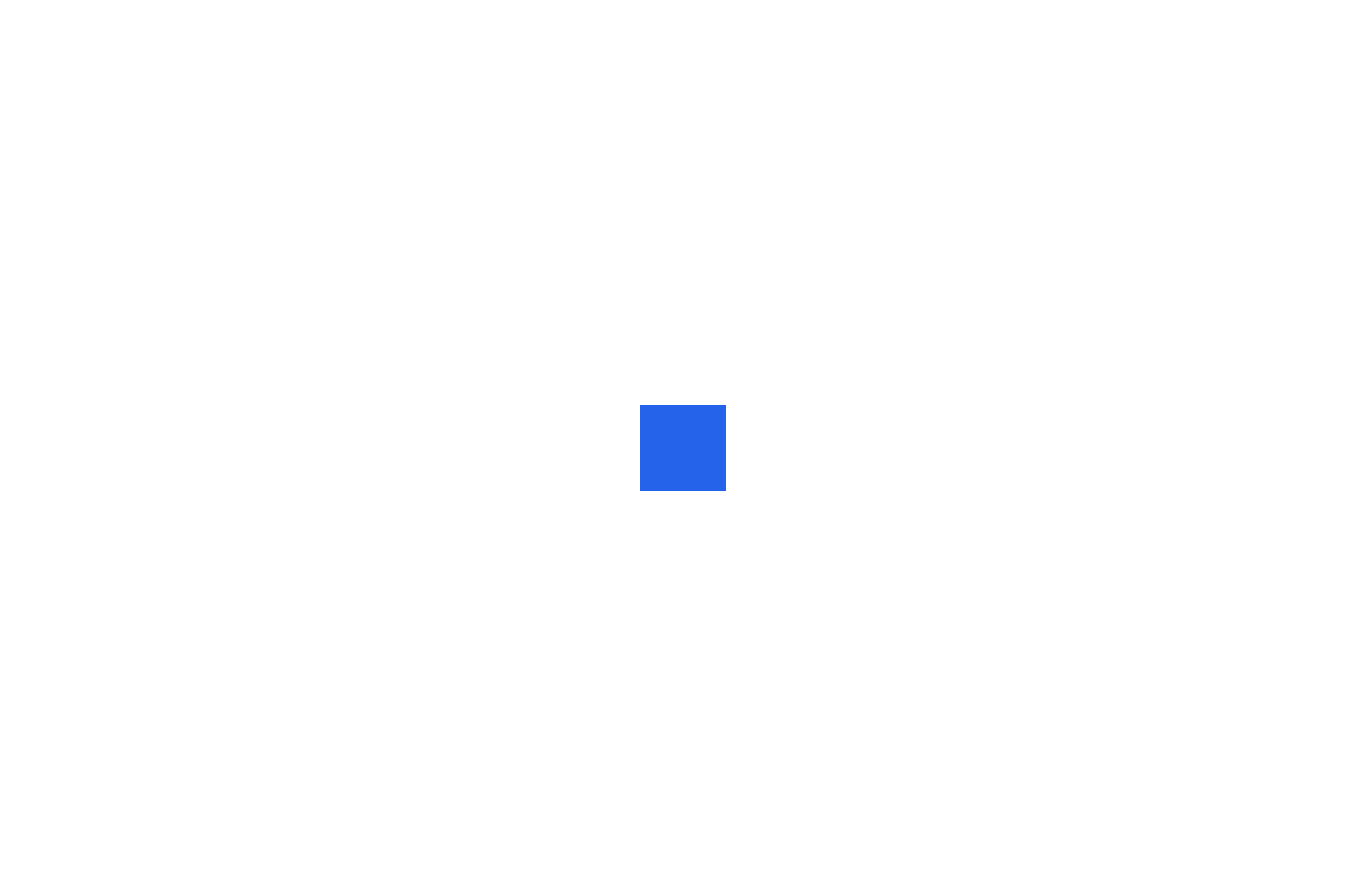 scroll, scrollTop: 0, scrollLeft: 0, axis: both 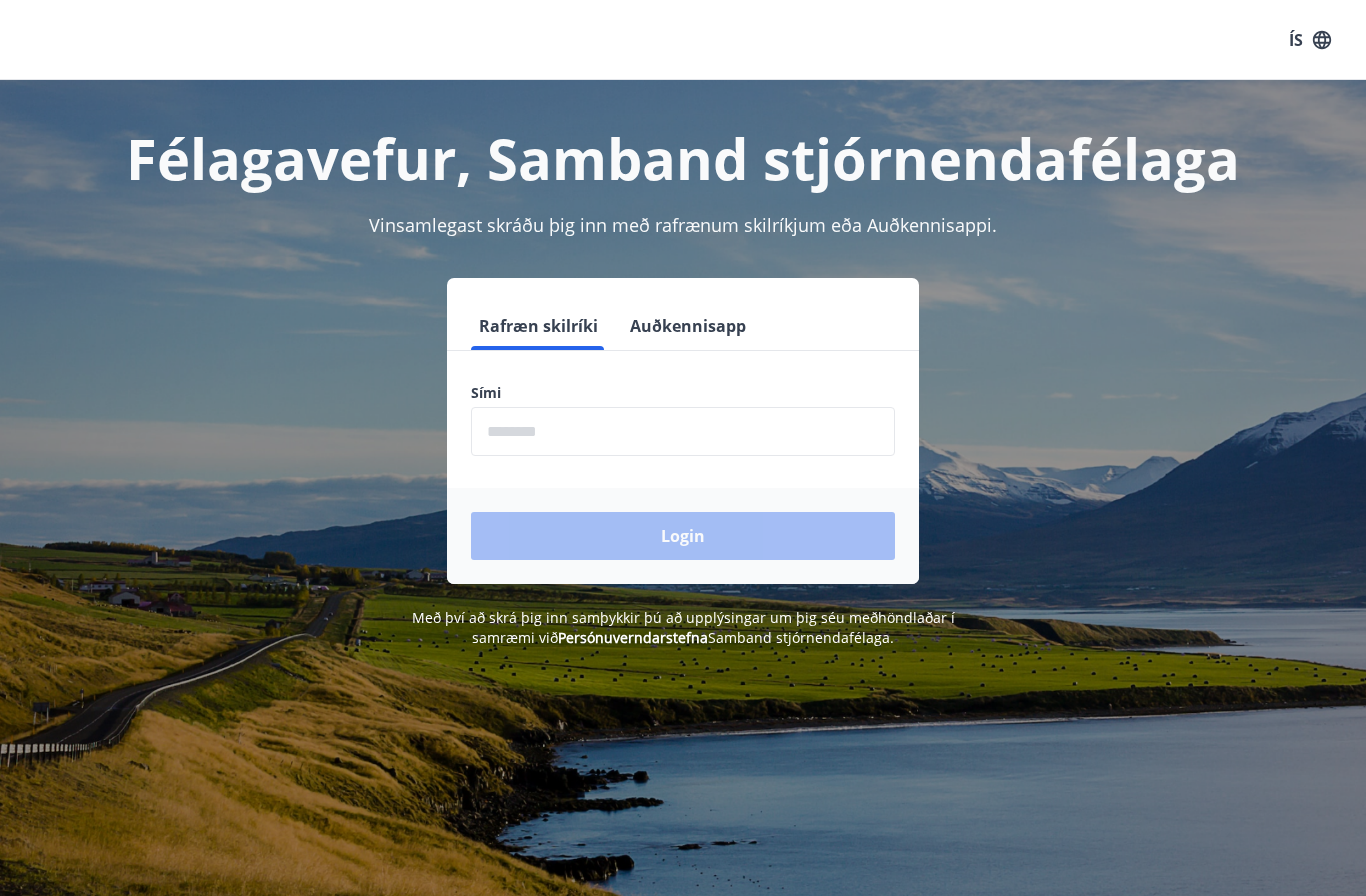 click at bounding box center [683, 431] 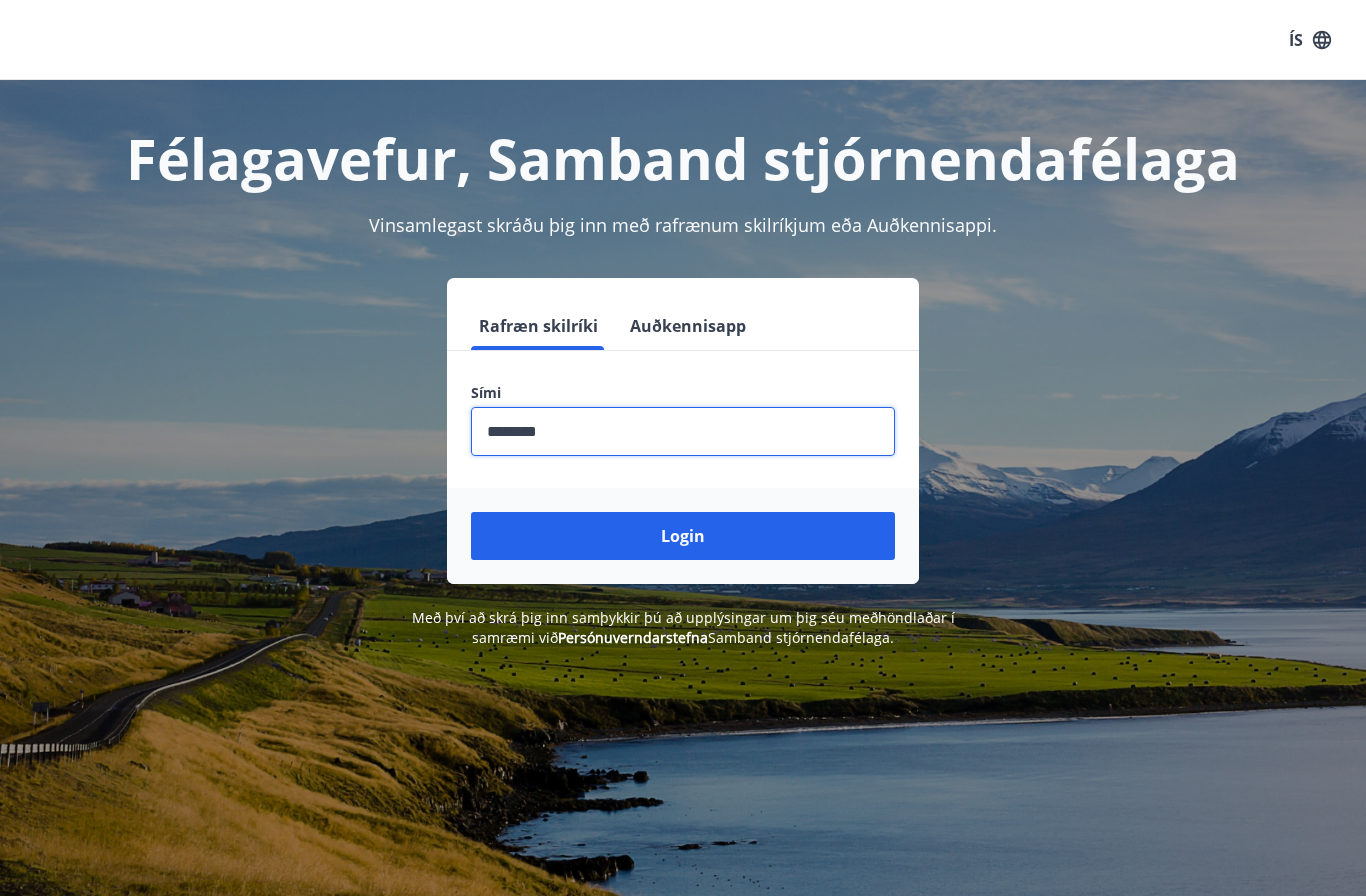 type on "********" 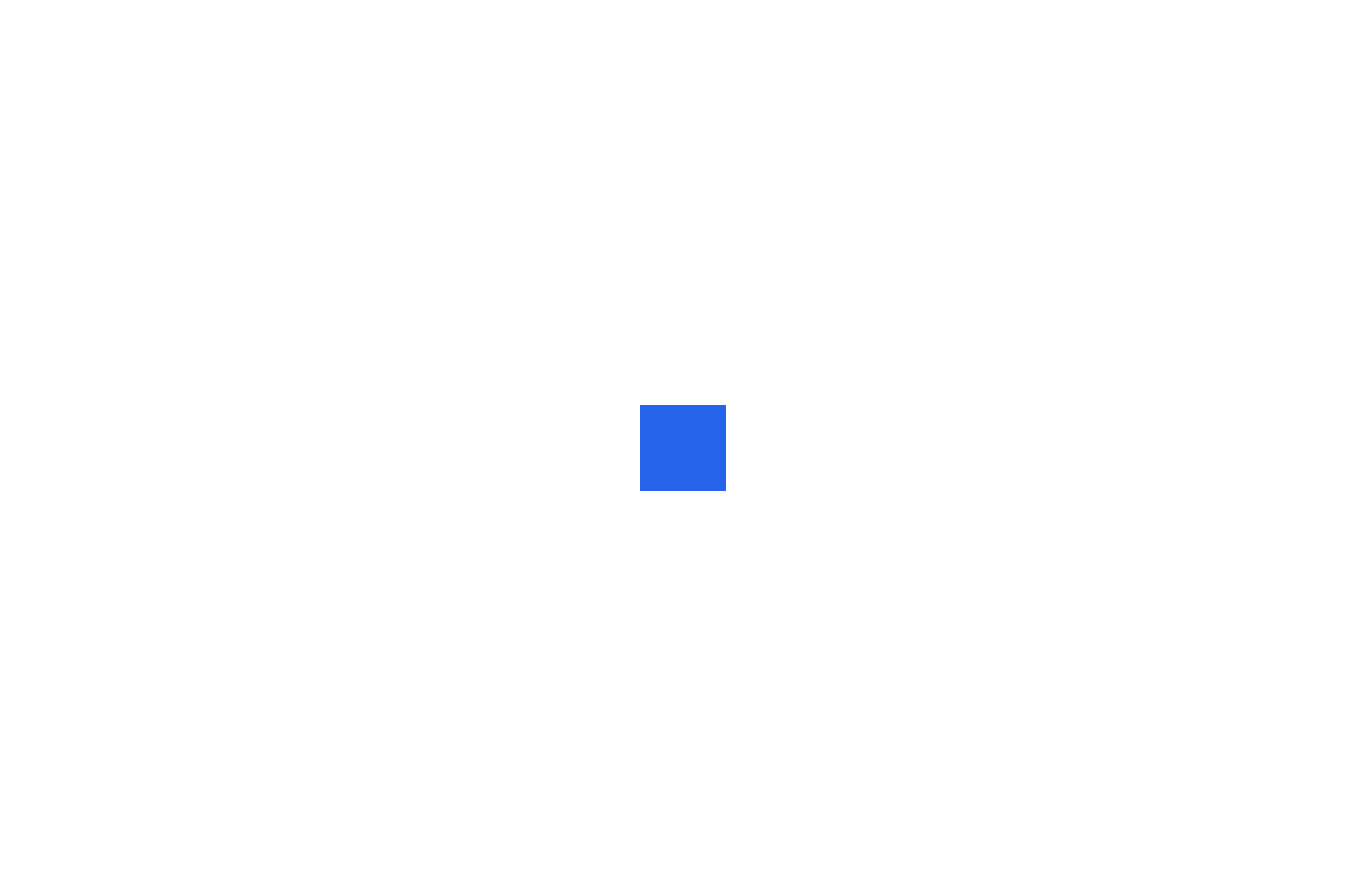 scroll, scrollTop: 0, scrollLeft: 0, axis: both 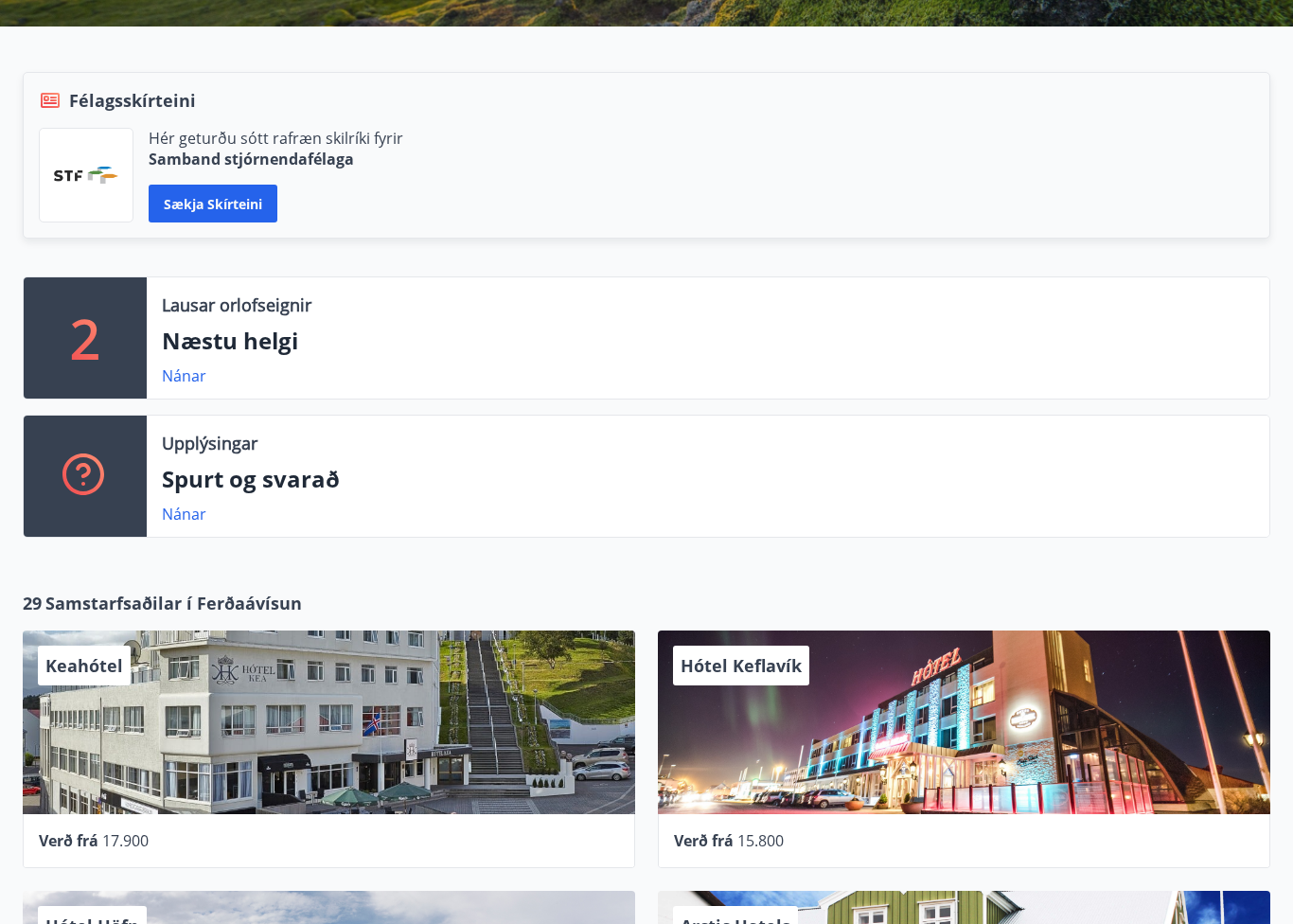 click on "Nánar" at bounding box center (184, 376) 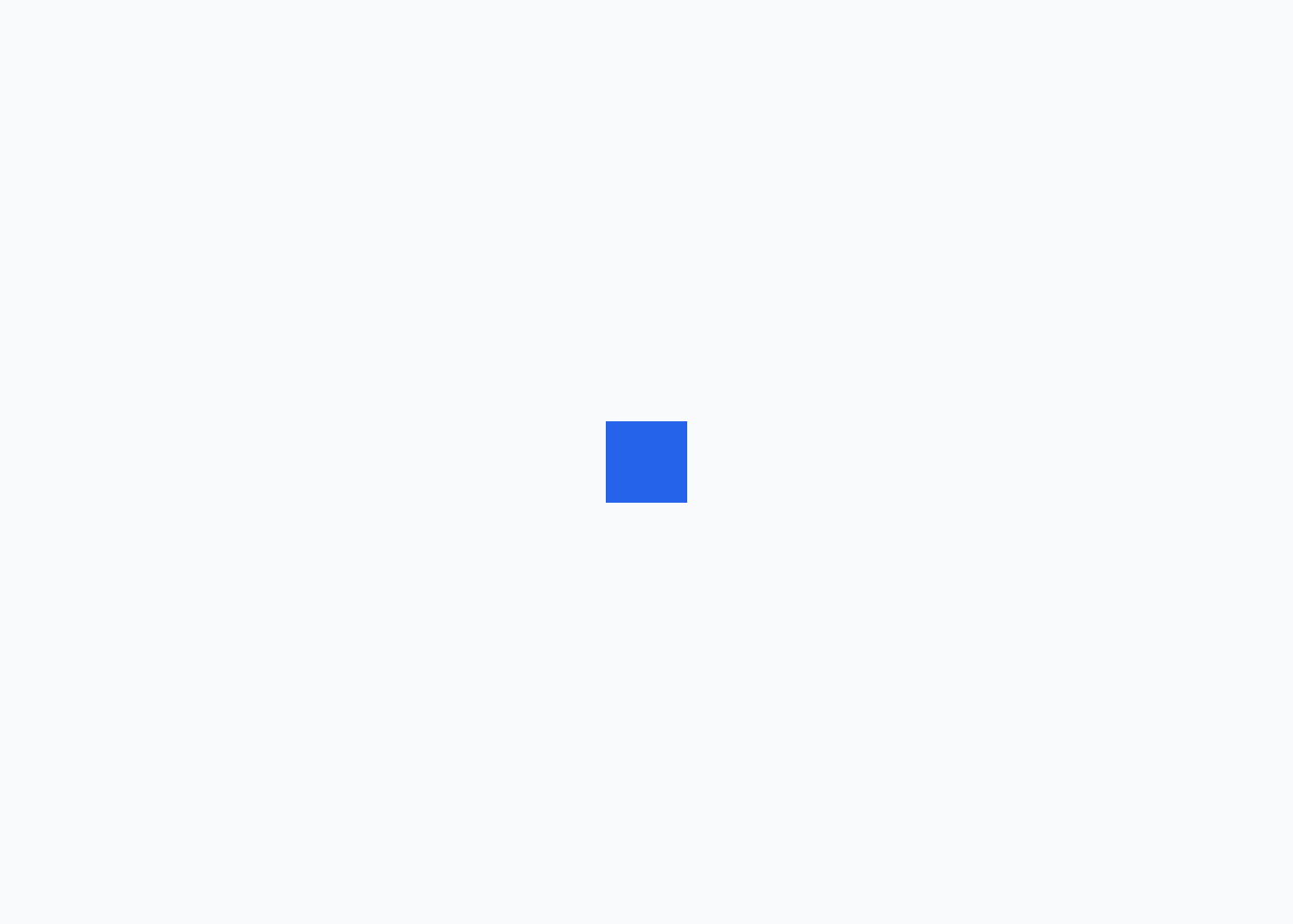 scroll, scrollTop: 0, scrollLeft: 0, axis: both 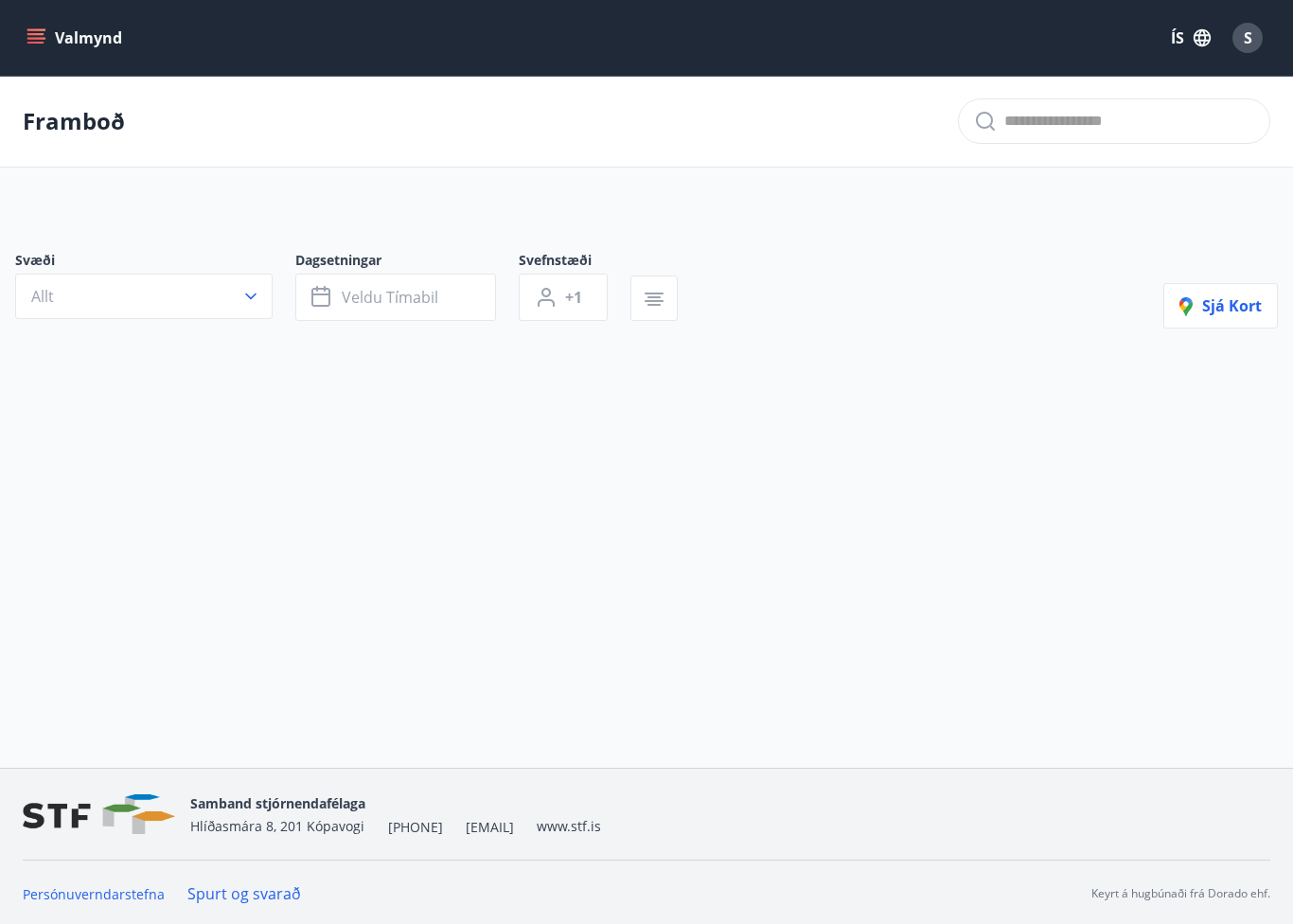 type on "*" 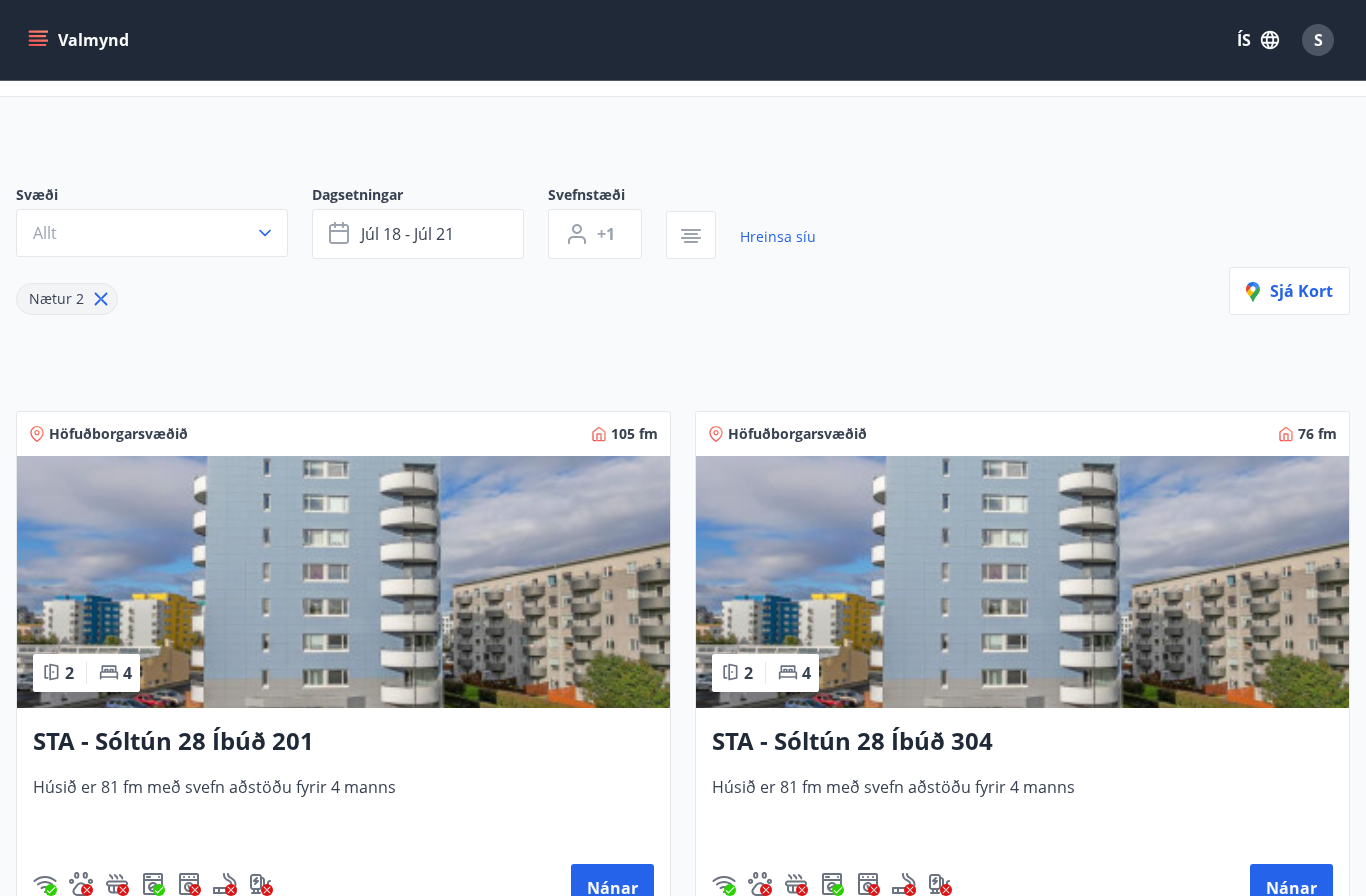 scroll, scrollTop: 0, scrollLeft: 0, axis: both 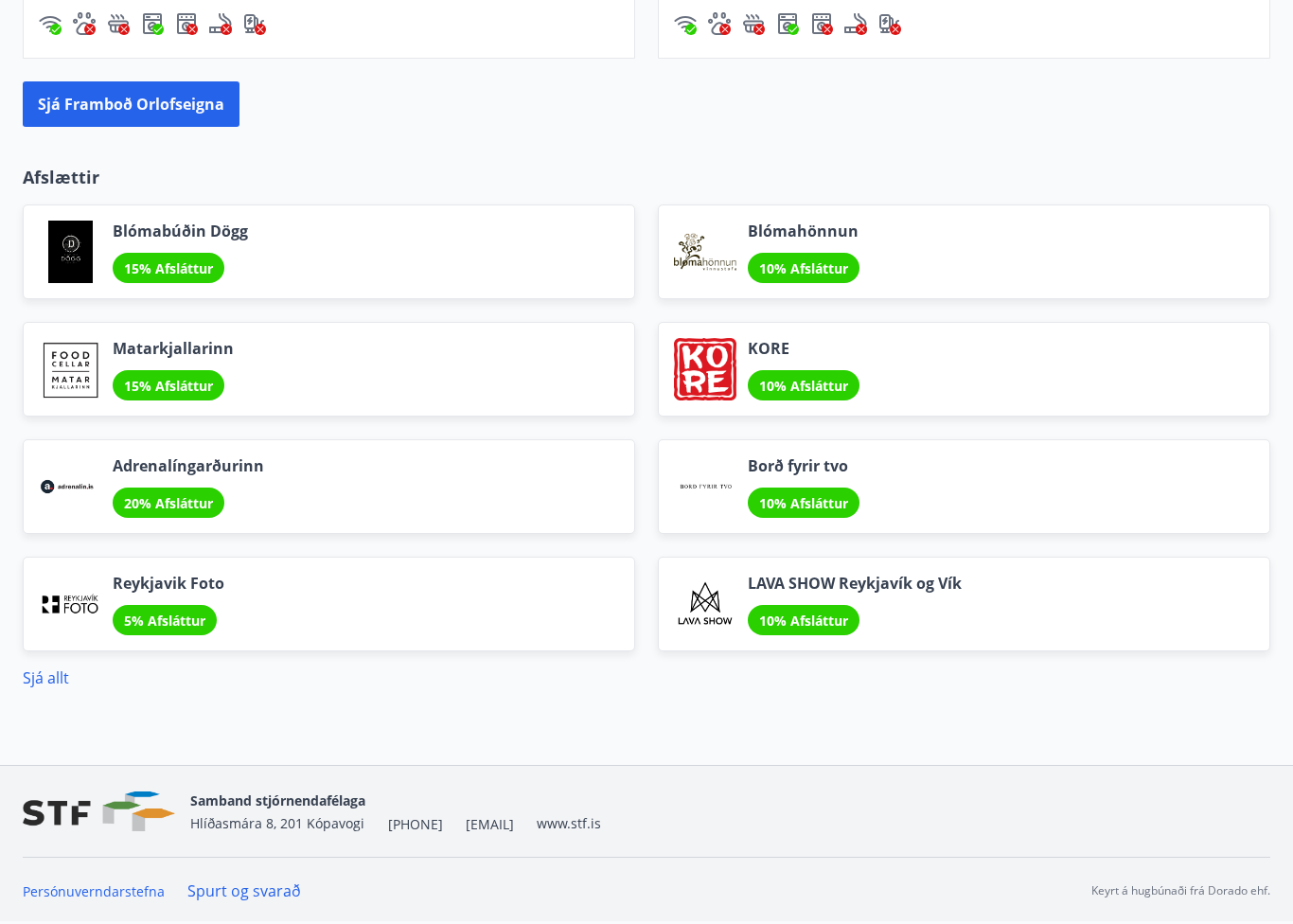 click on "Sjá framboð orlofseigna" at bounding box center (131, 104) 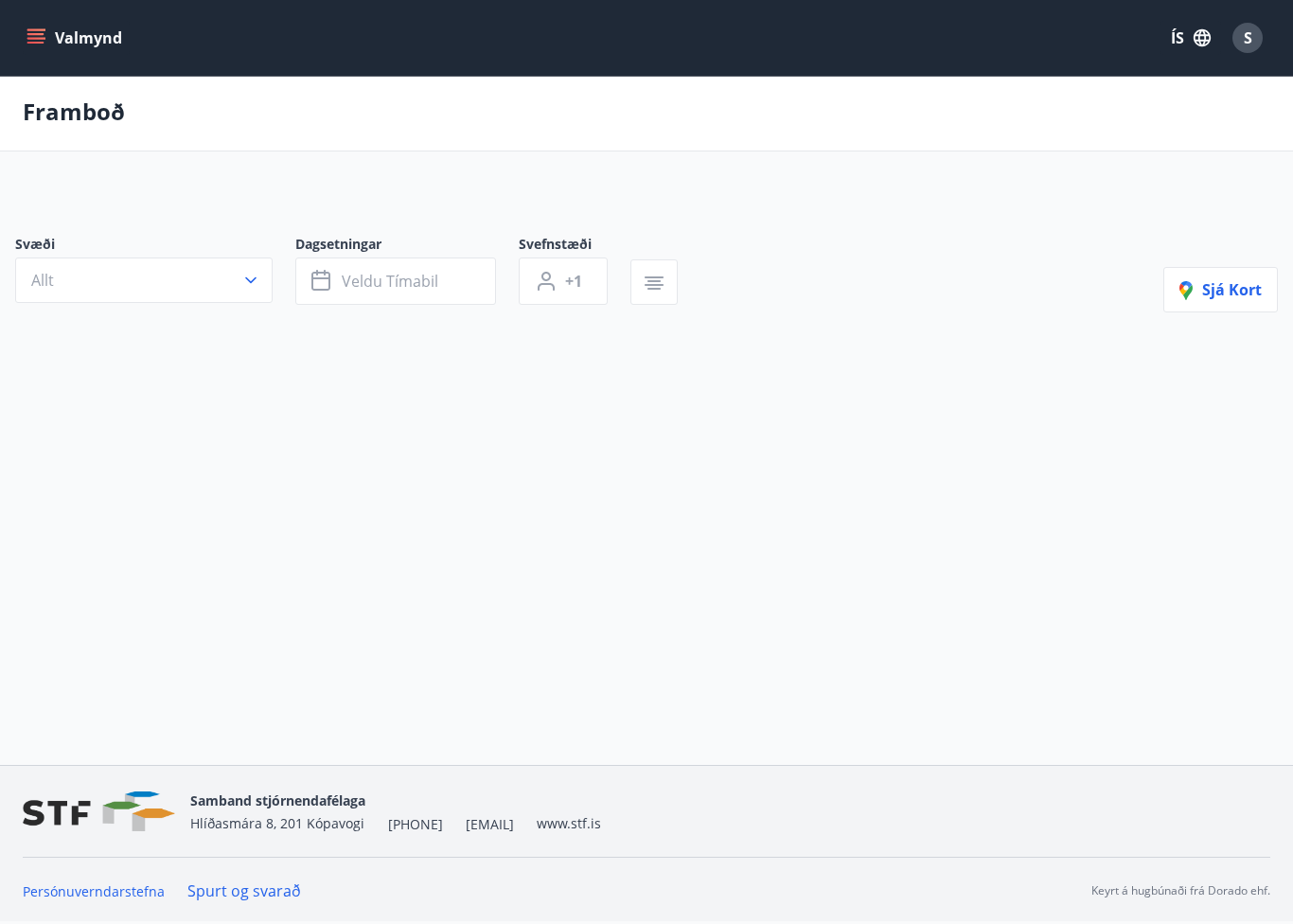 scroll, scrollTop: 0, scrollLeft: 0, axis: both 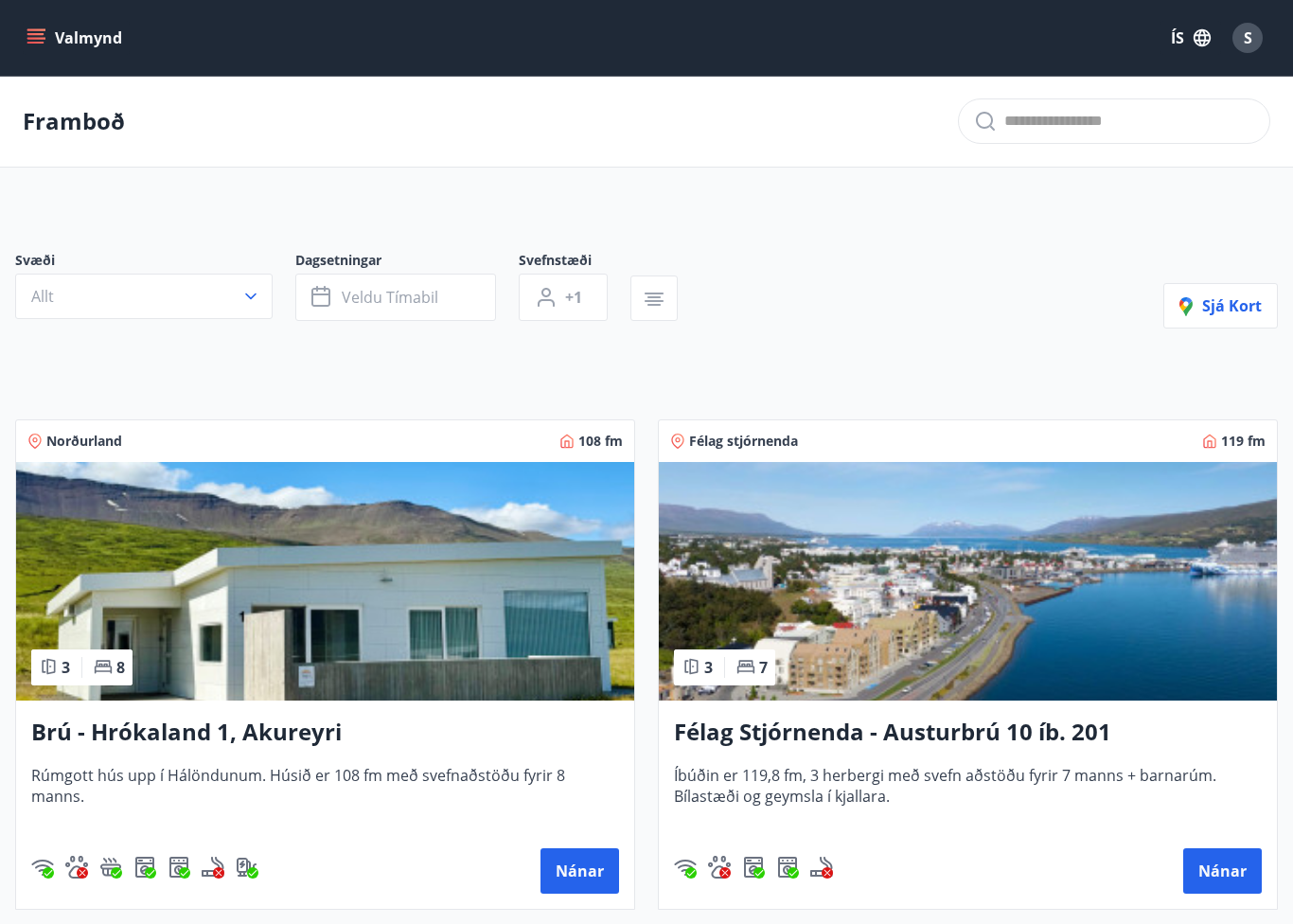 click on "Nánar" at bounding box center (579, 871) 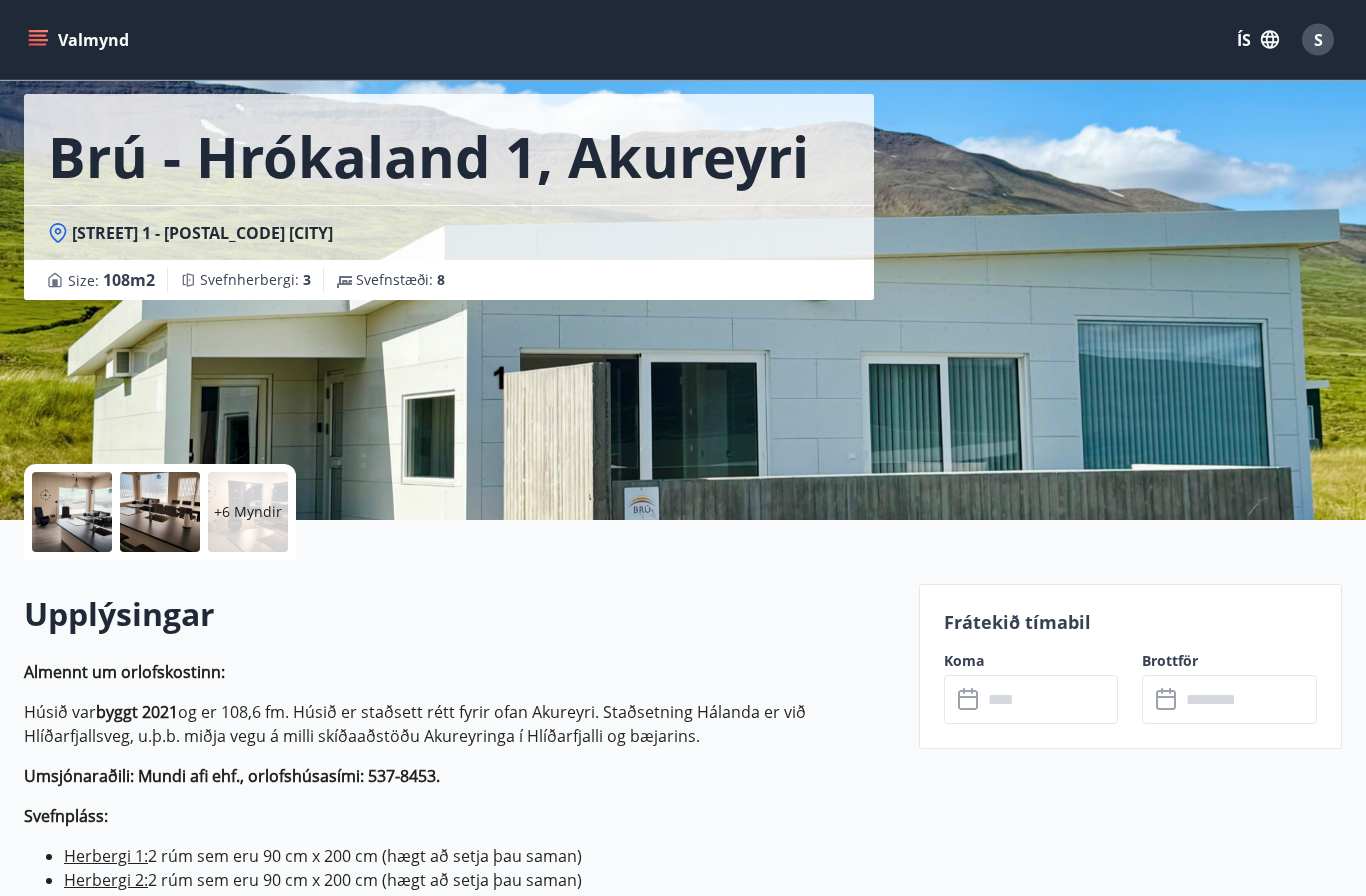 scroll, scrollTop: 72, scrollLeft: 0, axis: vertical 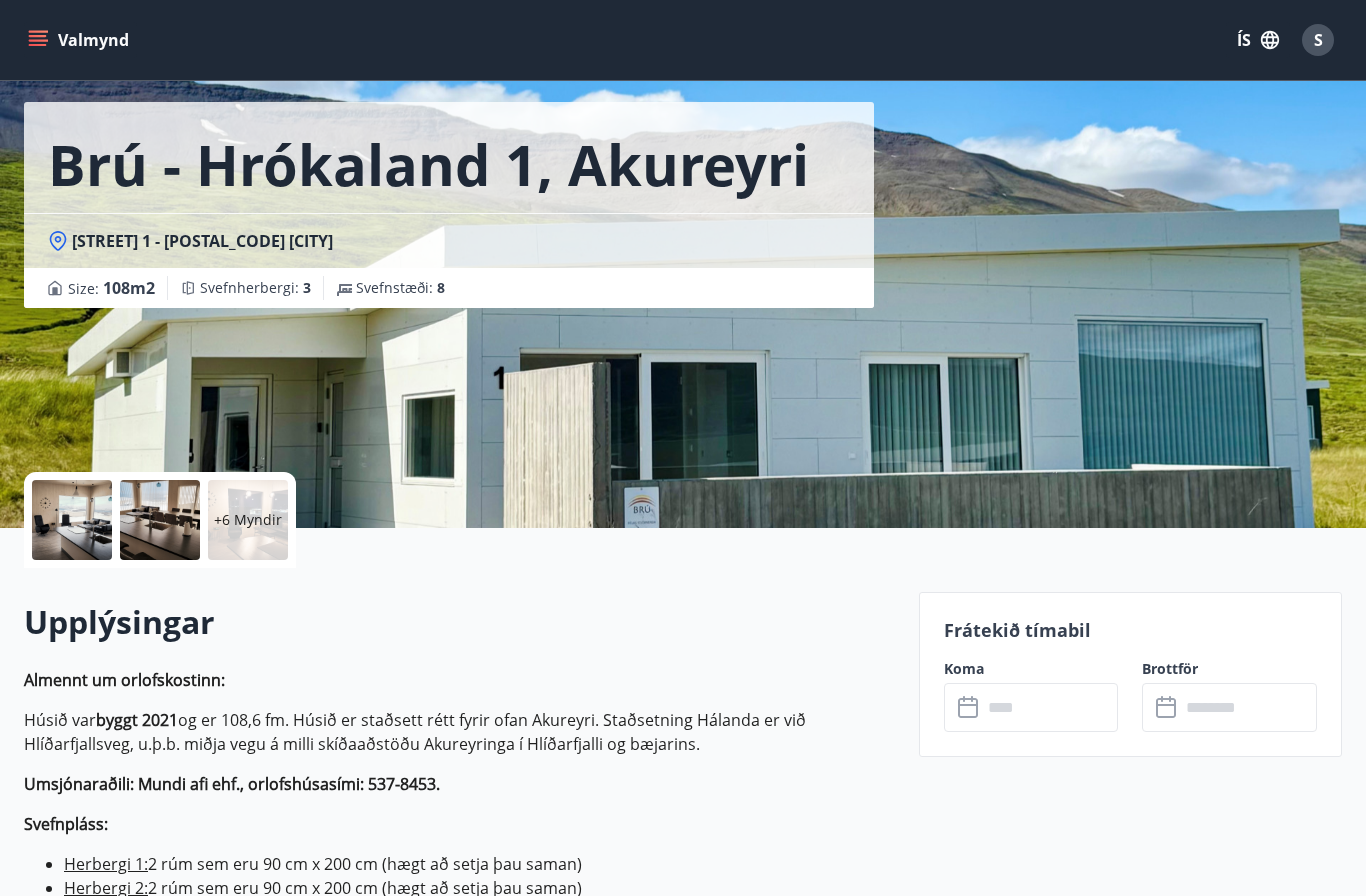 click at bounding box center [1050, 707] 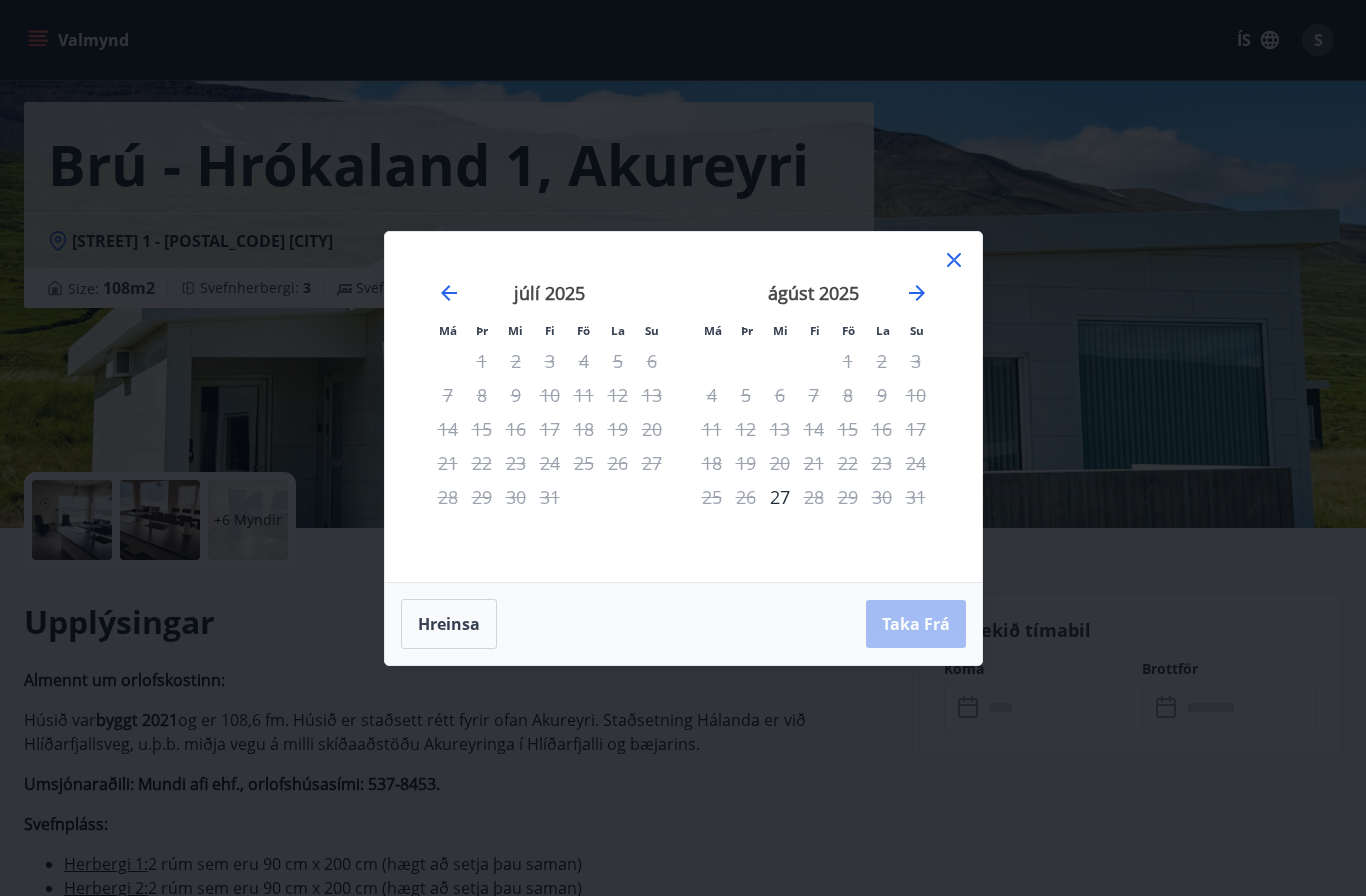 click 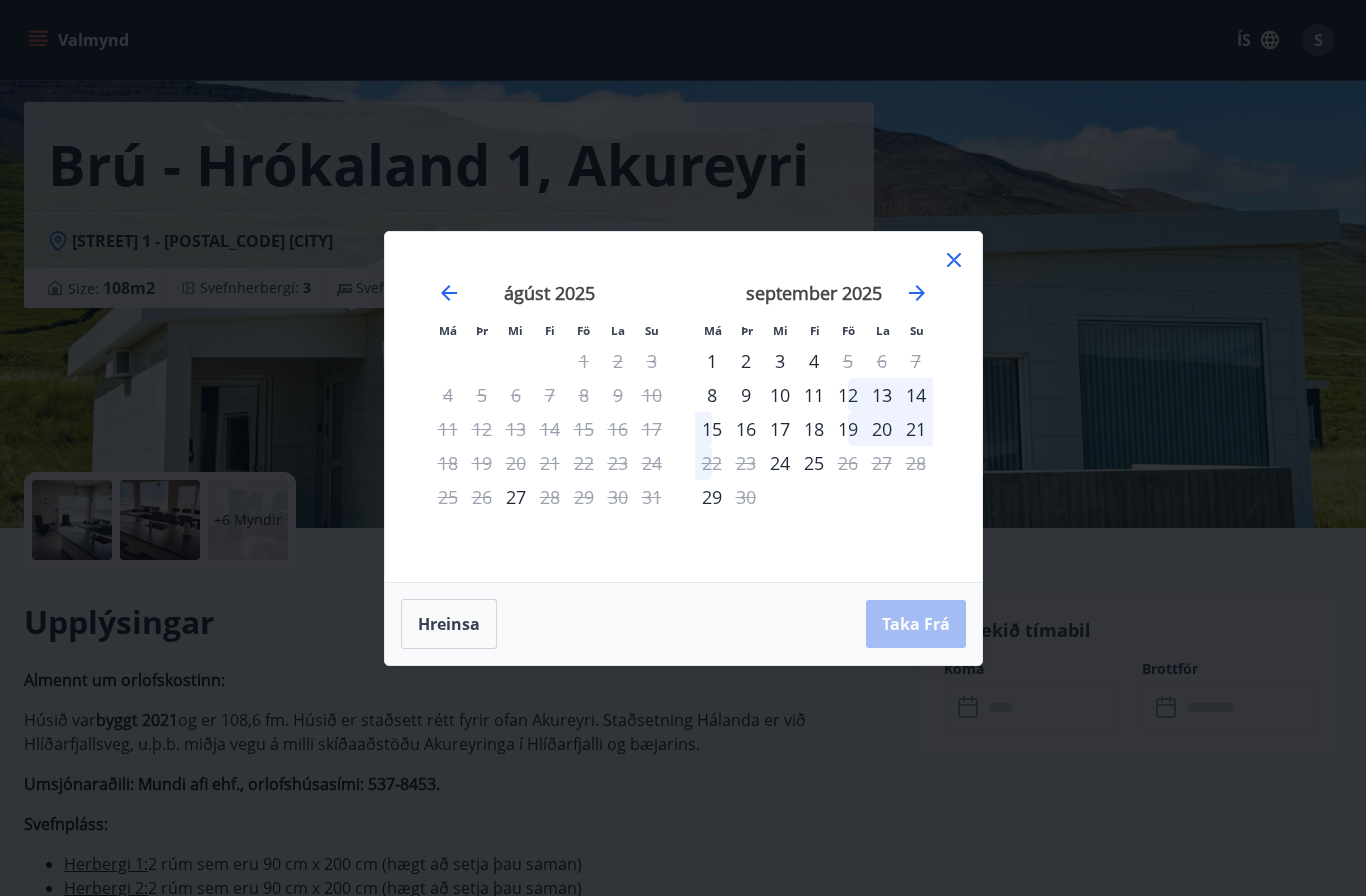 click 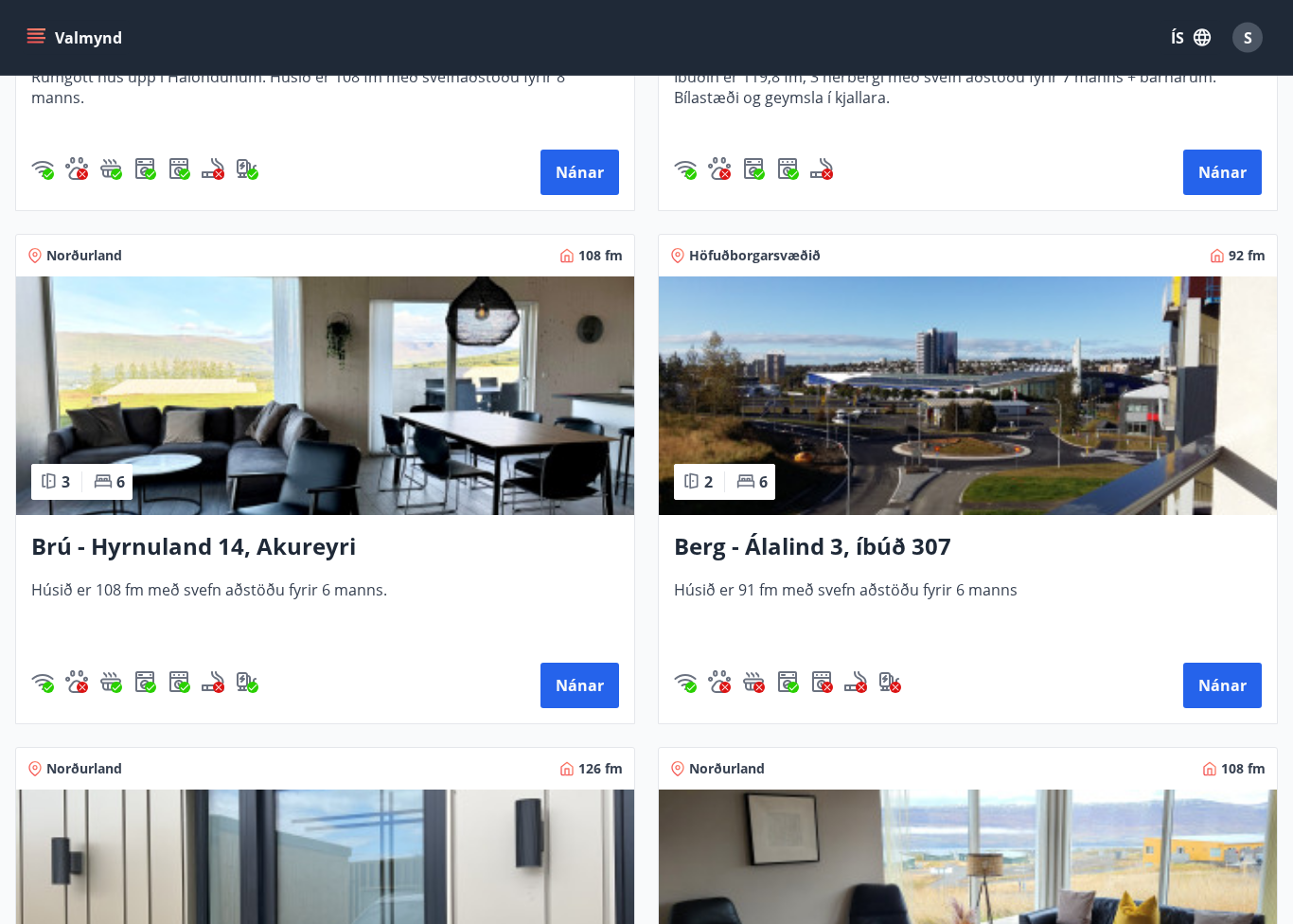 scroll, scrollTop: 702, scrollLeft: 0, axis: vertical 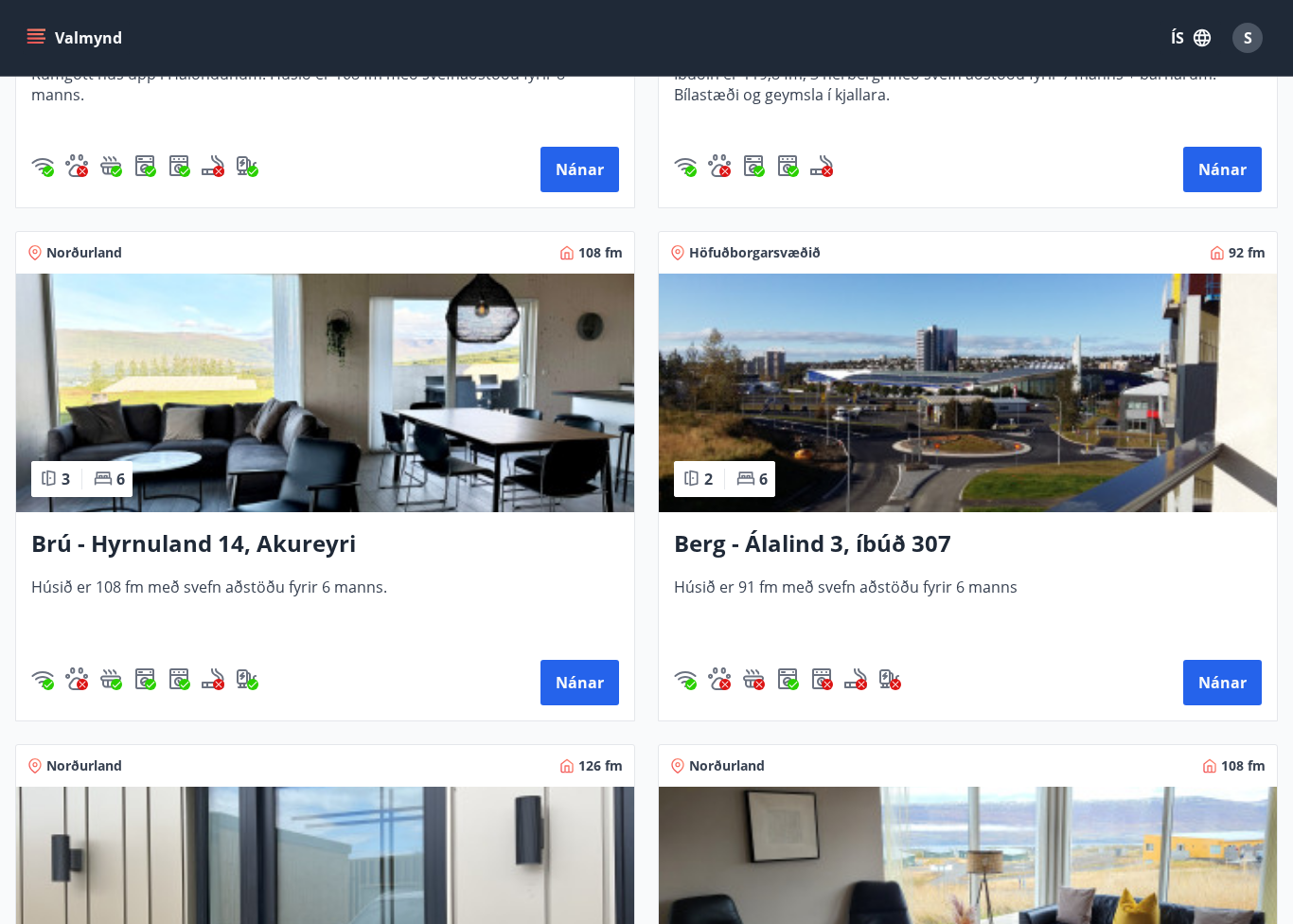 click on "Nánar" at bounding box center (579, 683) 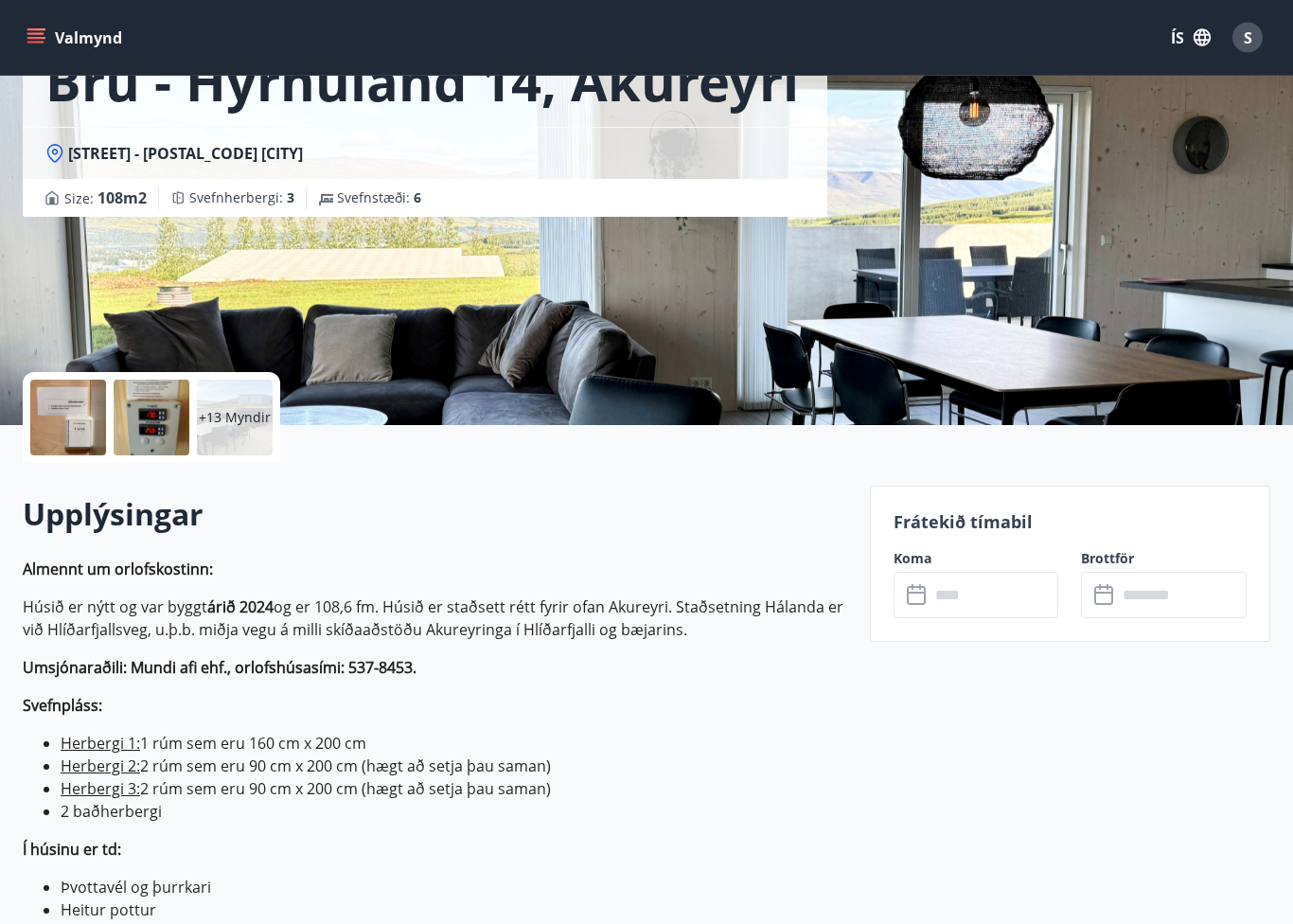 scroll, scrollTop: 143, scrollLeft: 0, axis: vertical 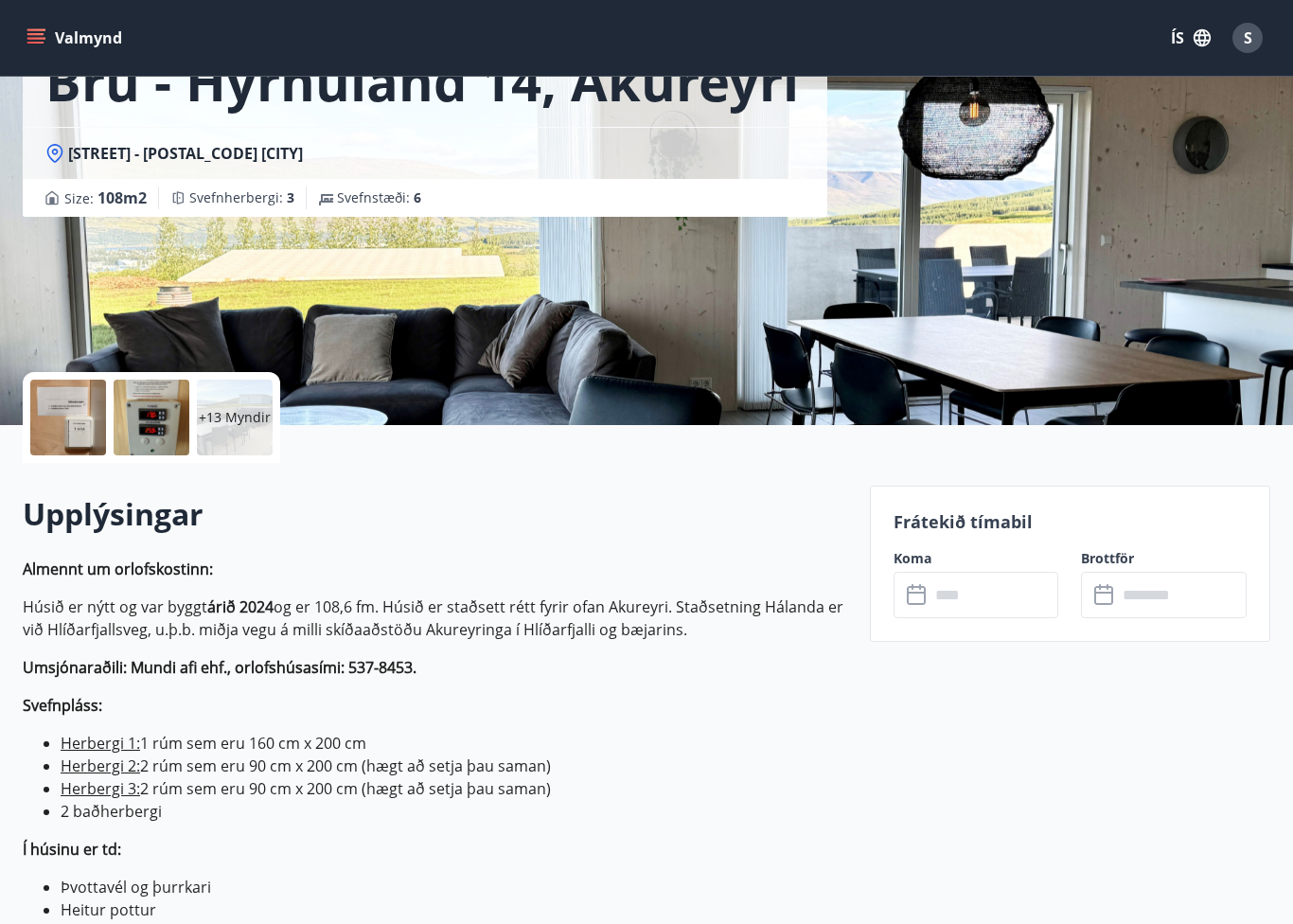click at bounding box center [994, 595] 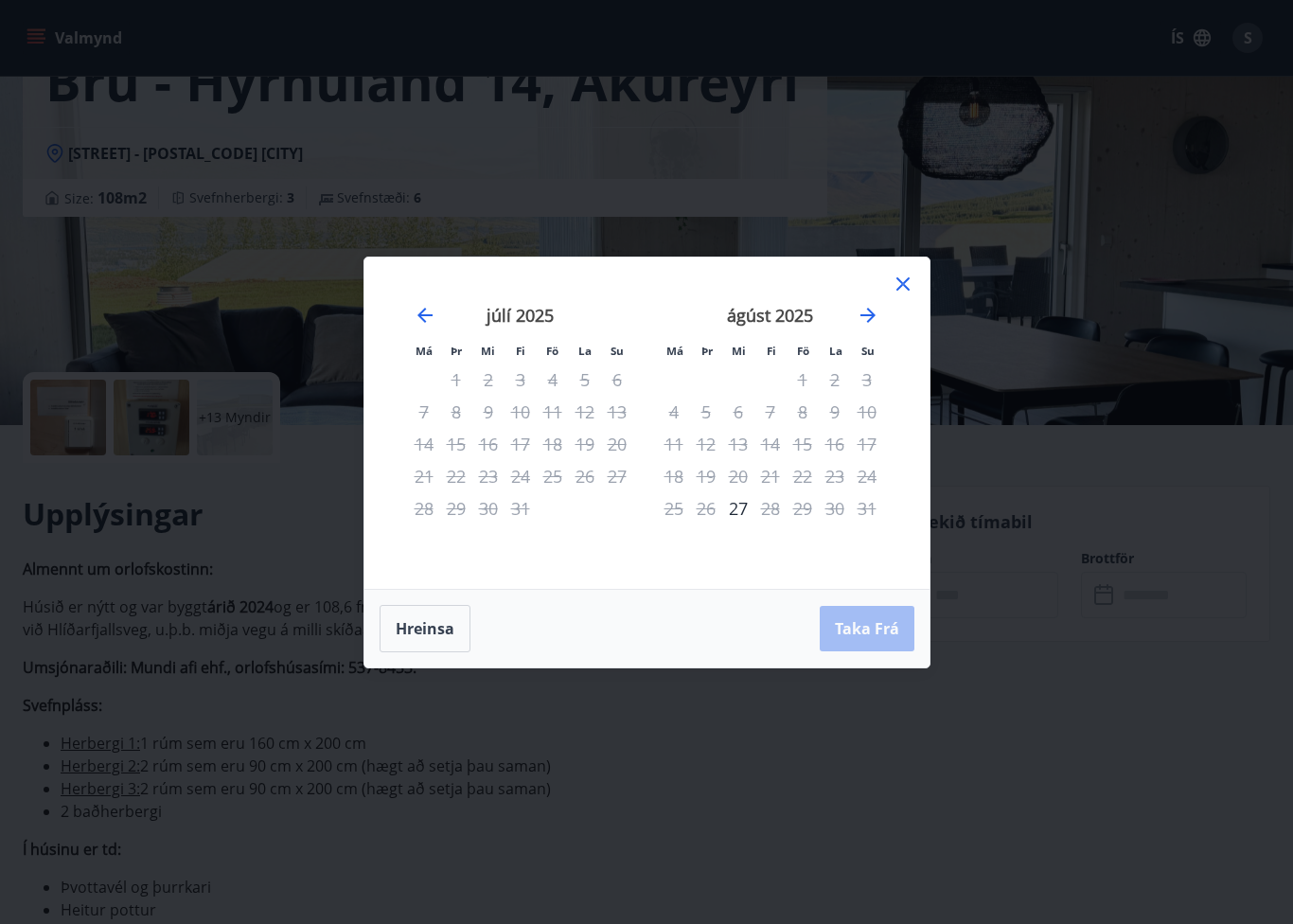 click 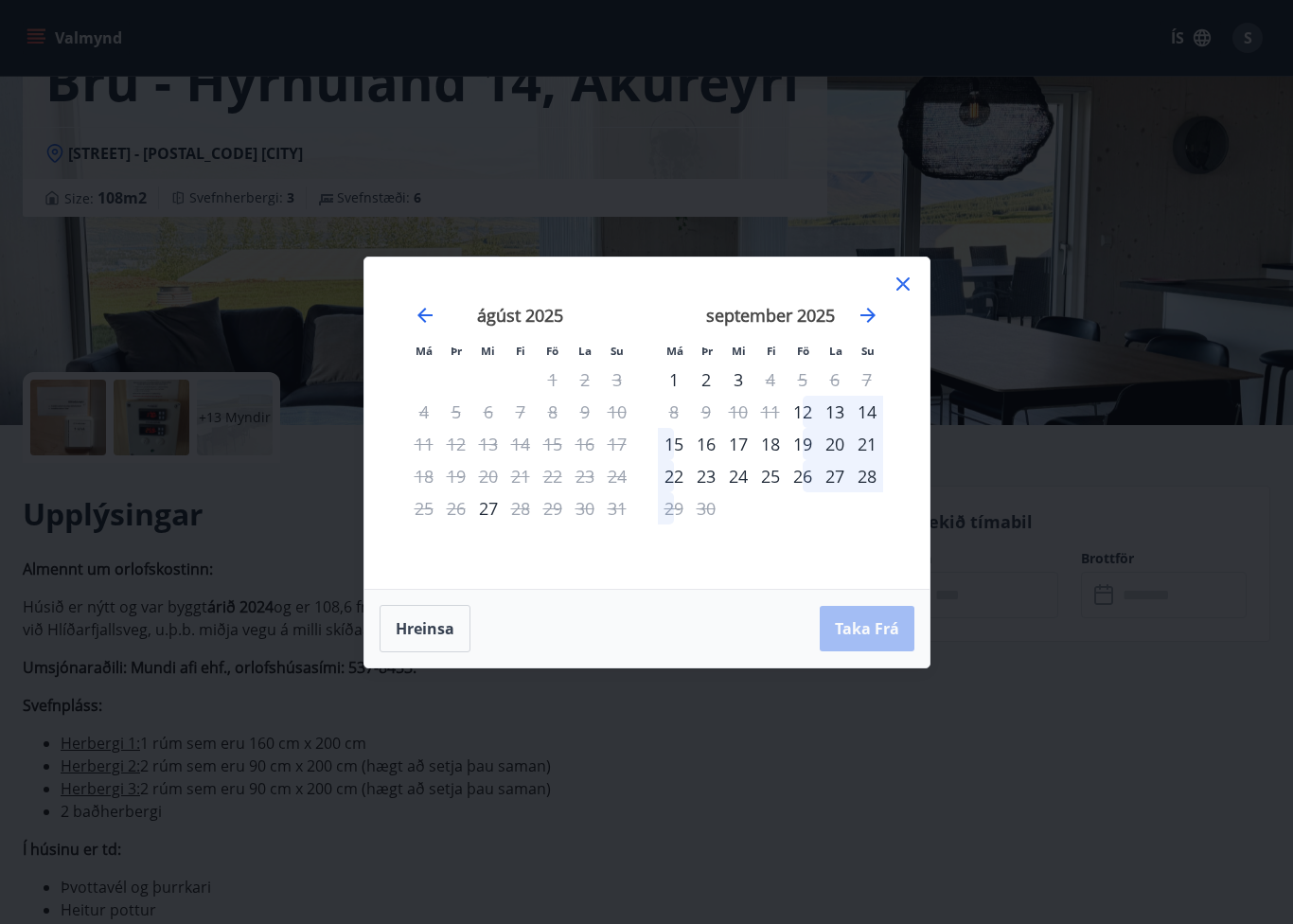 click 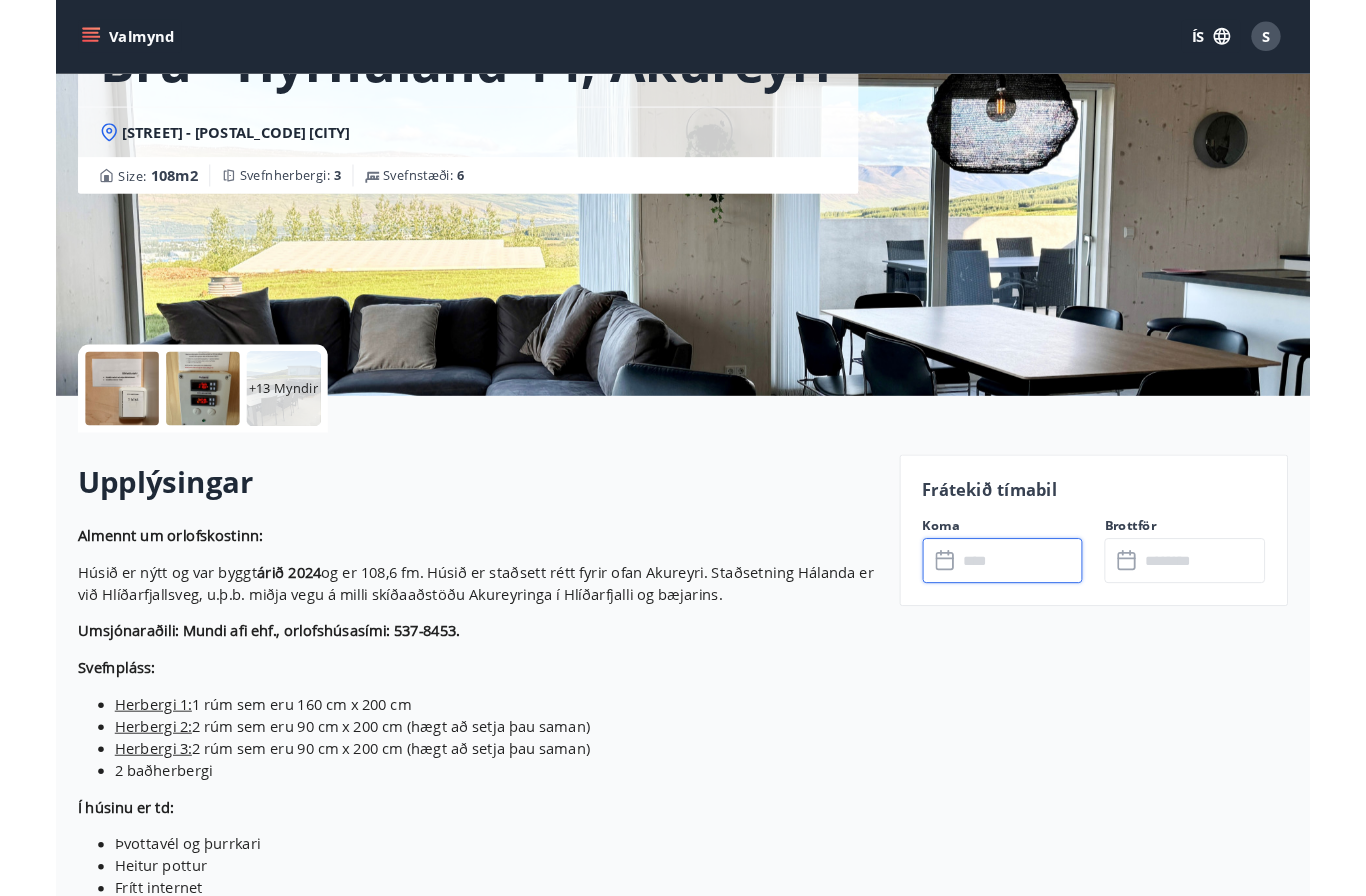 scroll, scrollTop: 0, scrollLeft: 0, axis: both 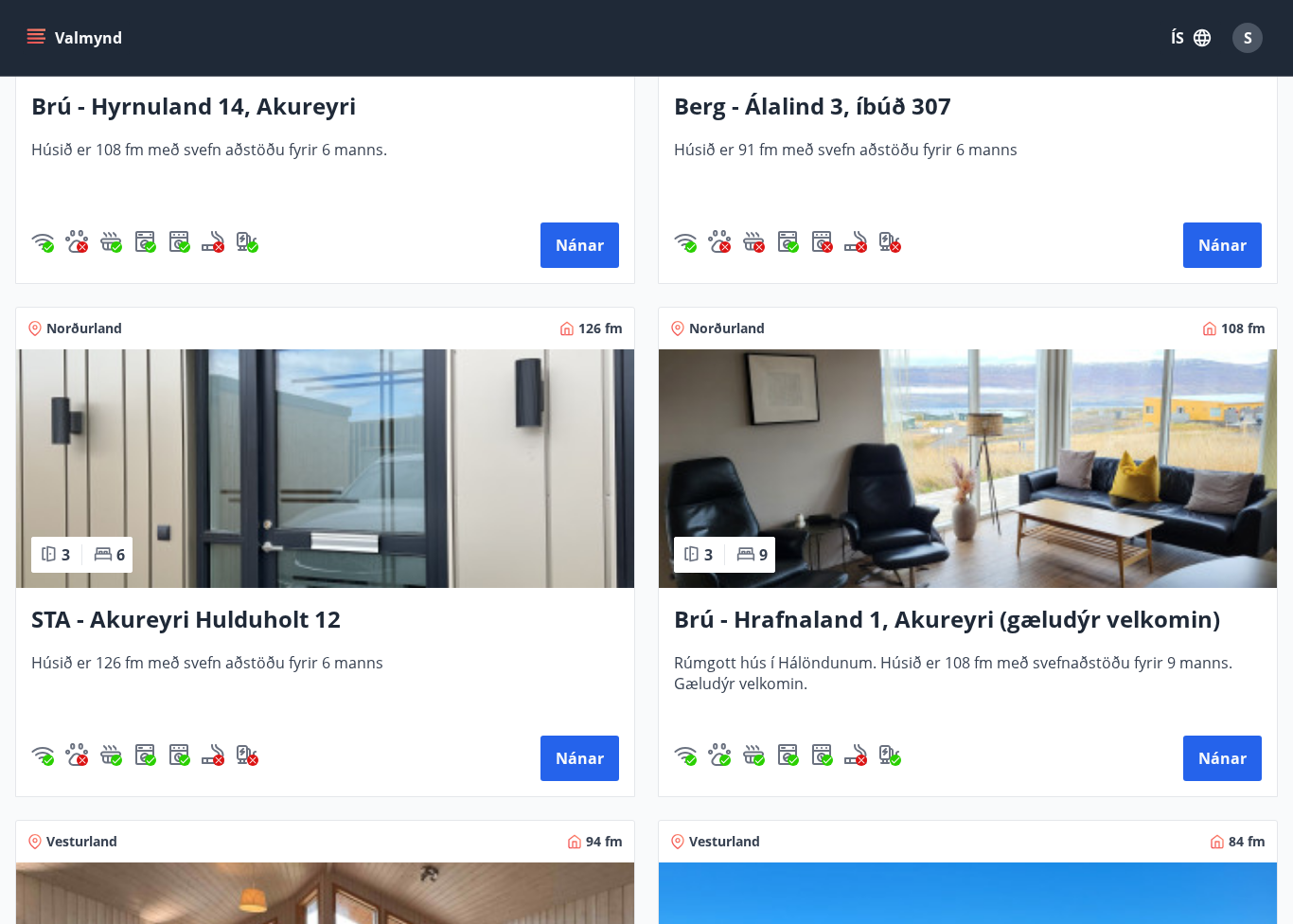 click on "Nánar" at bounding box center [1222, 758] 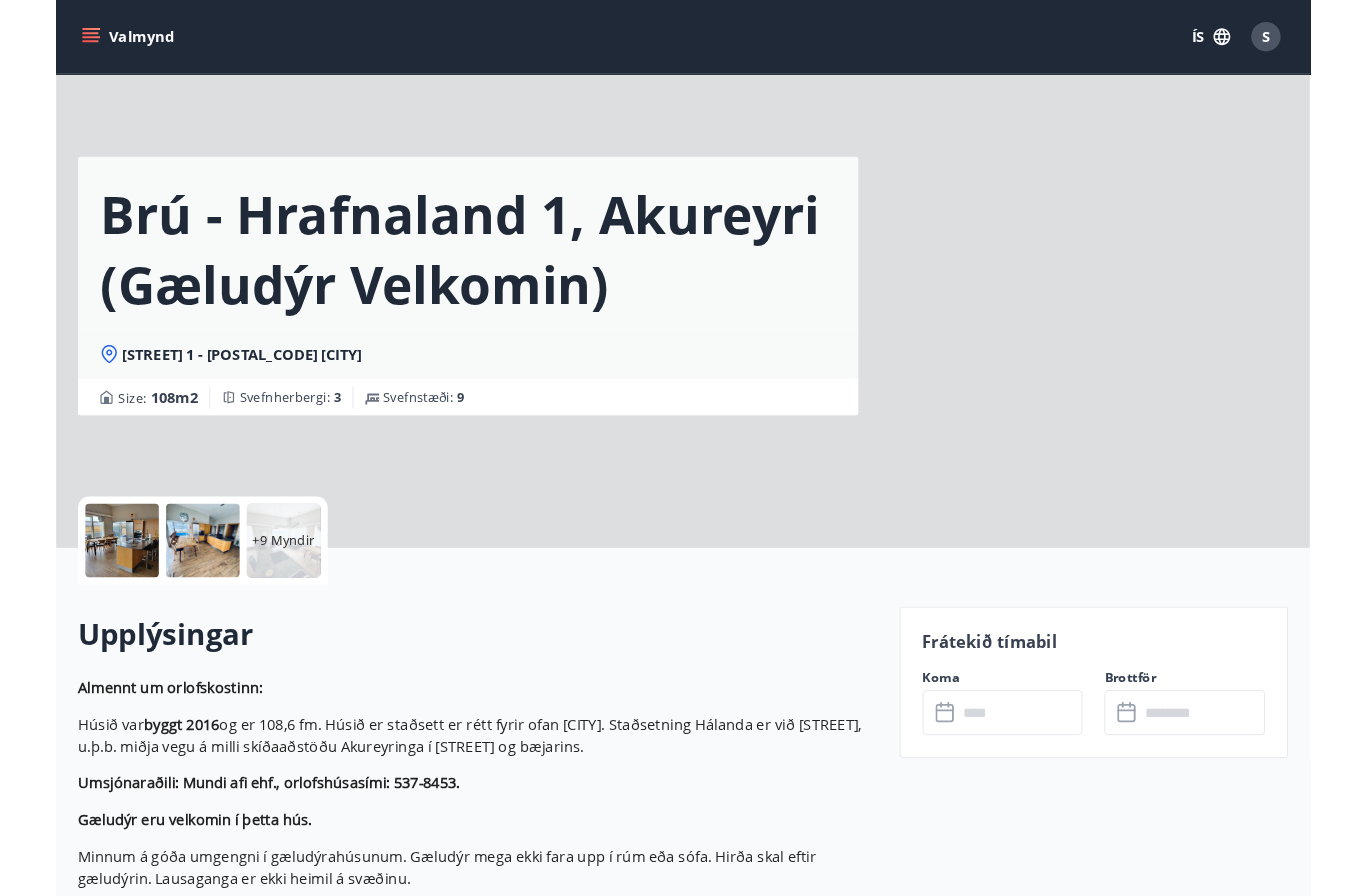 scroll, scrollTop: 0, scrollLeft: 0, axis: both 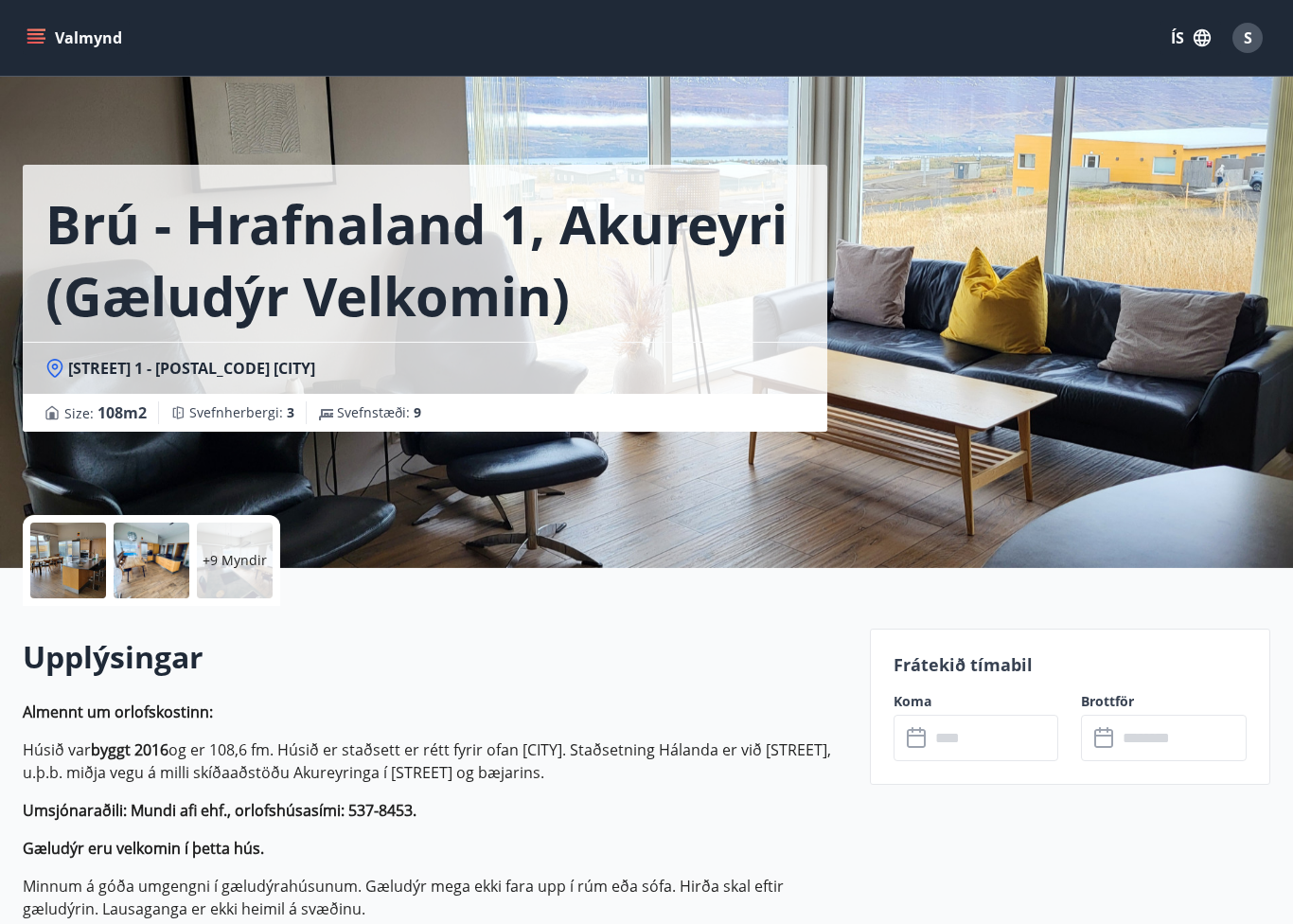 click at bounding box center [994, 737] 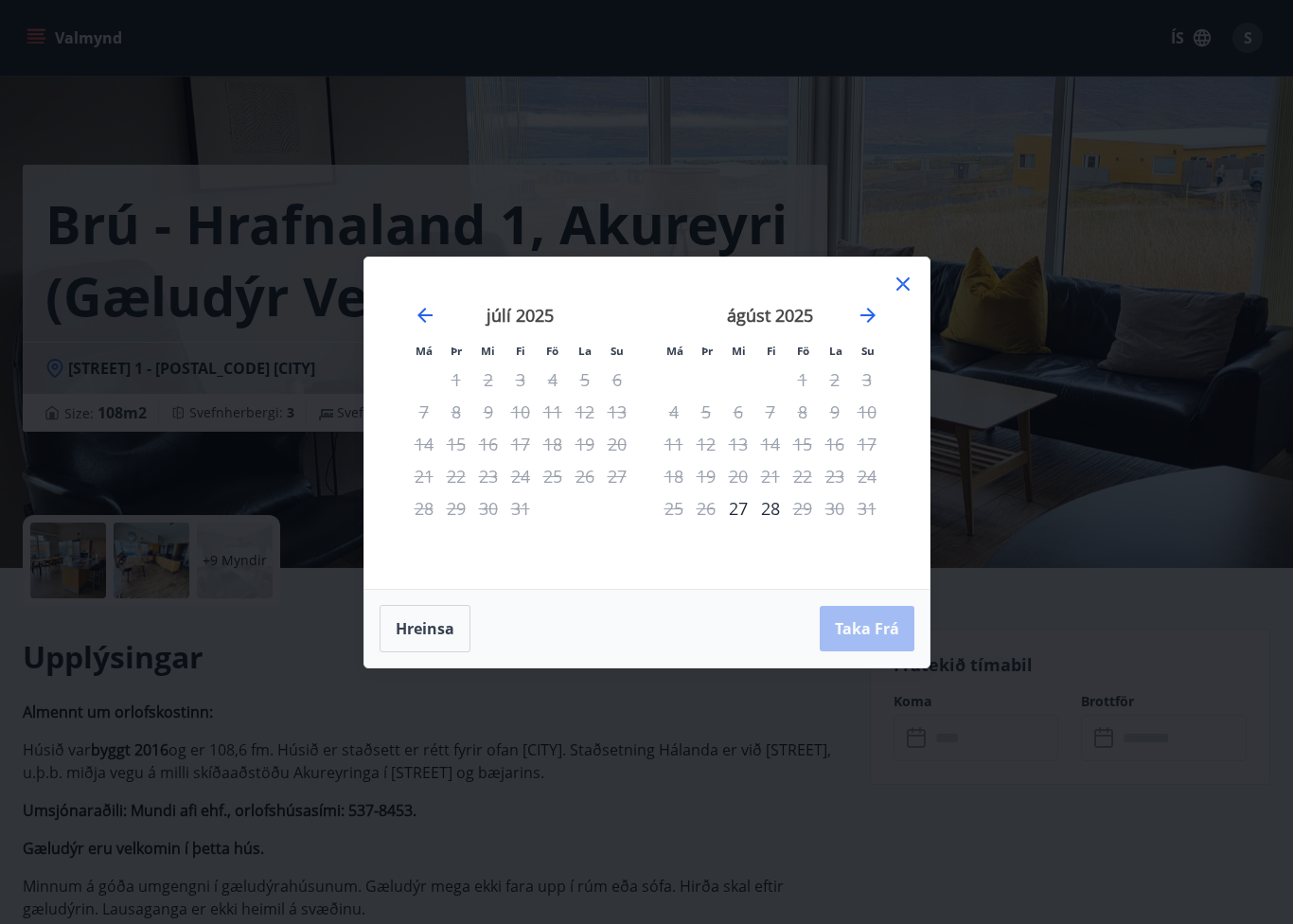 click 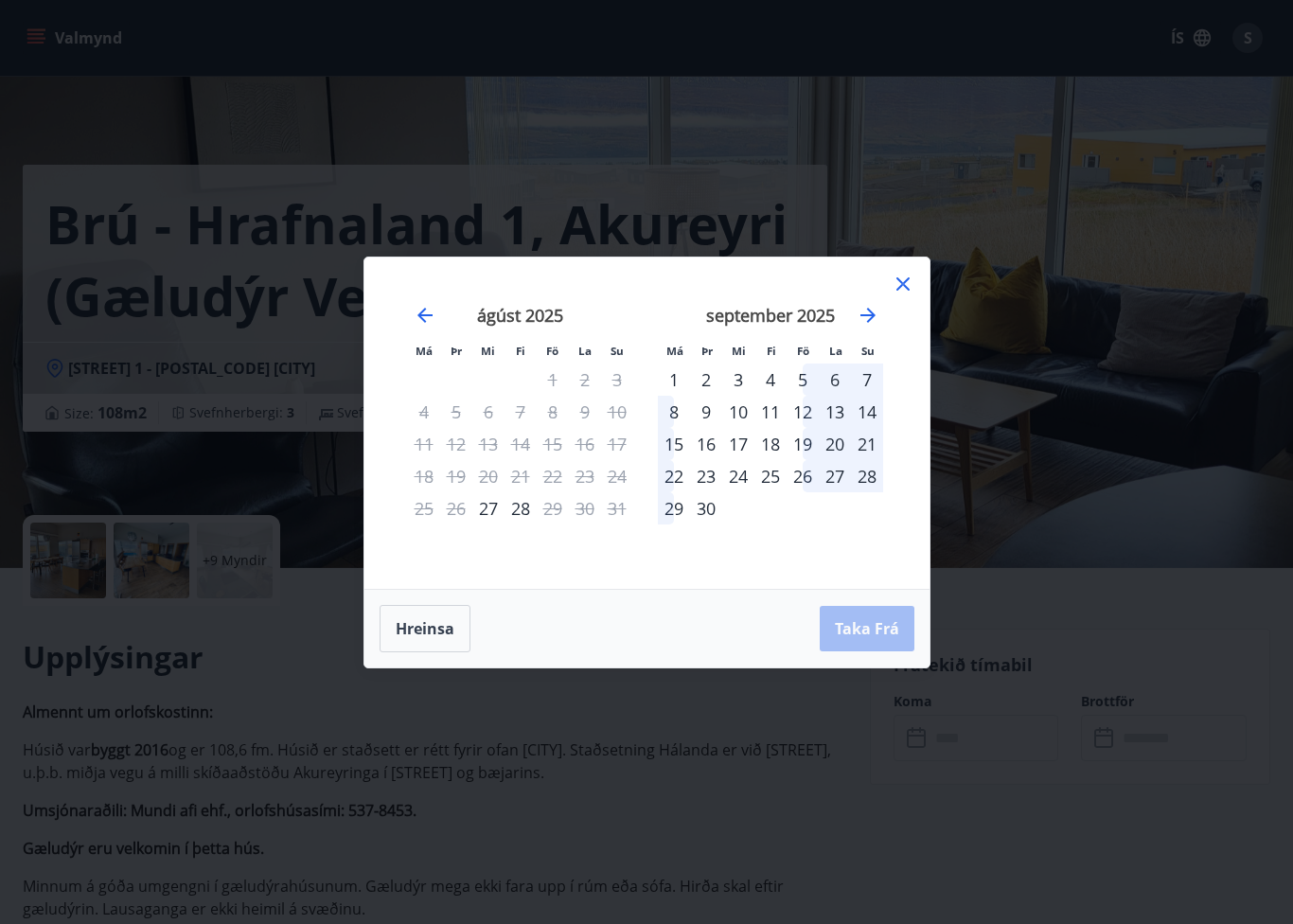 click 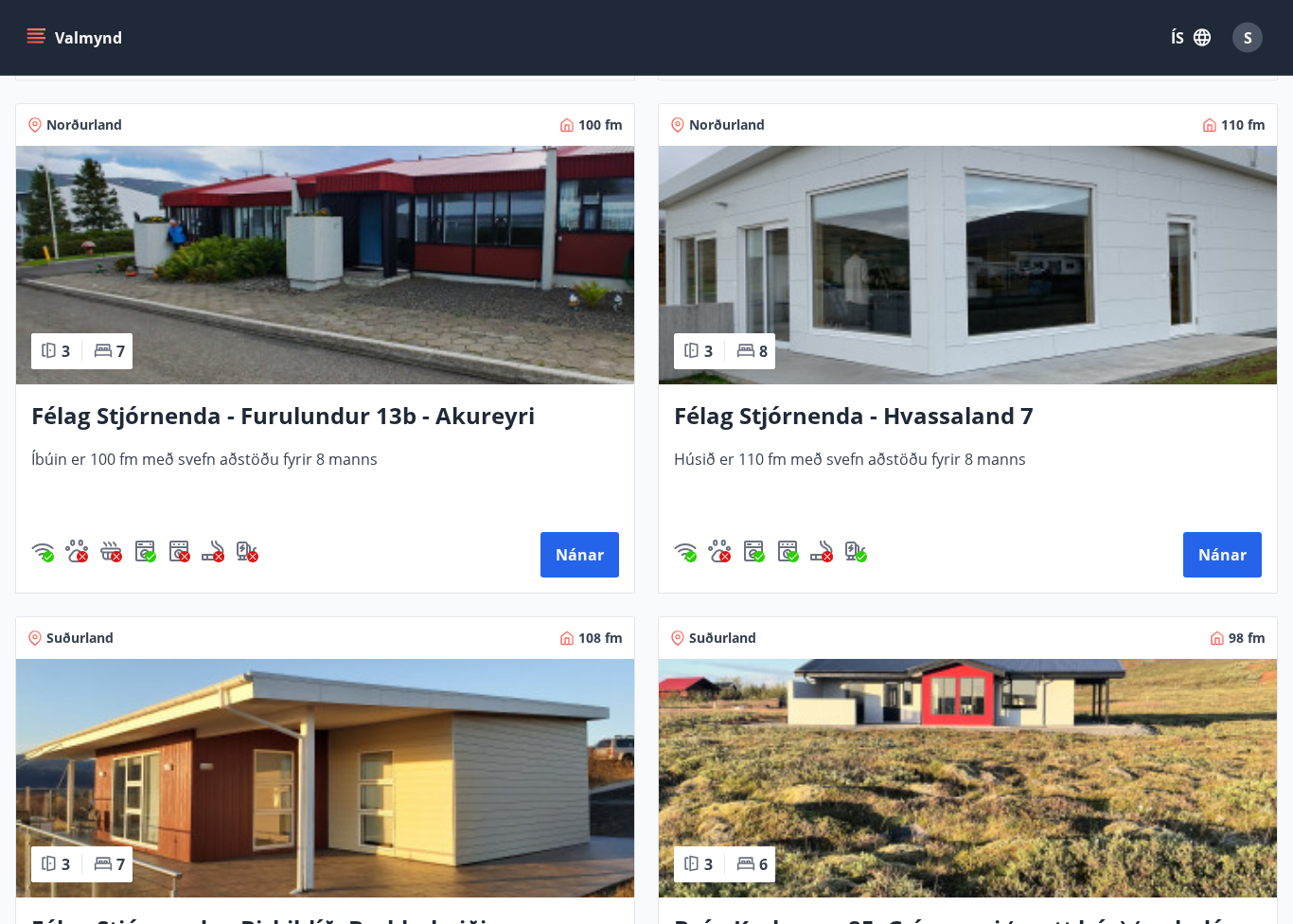 scroll, scrollTop: 5452, scrollLeft: 0, axis: vertical 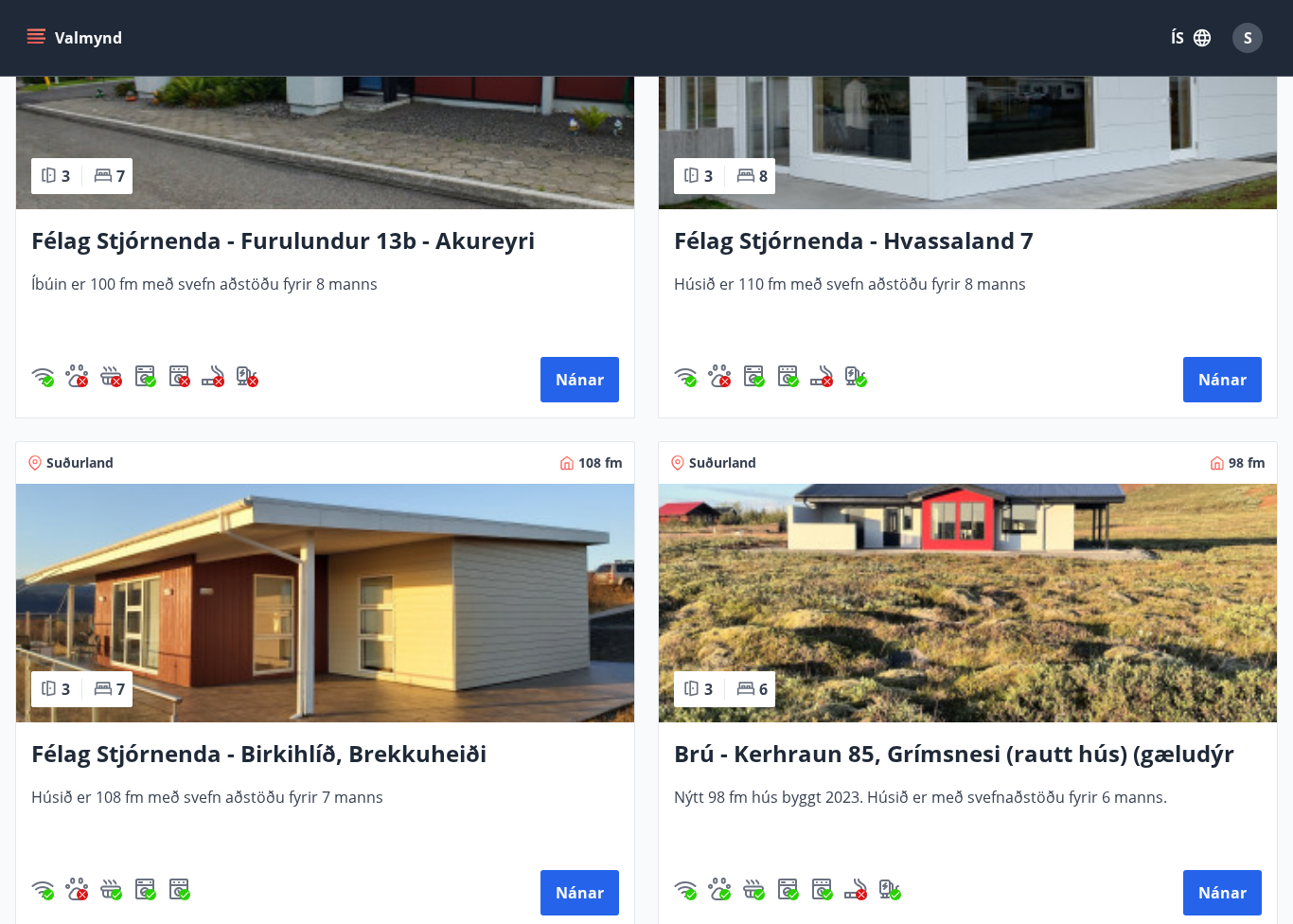 click on "Nánar" at bounding box center (1222, 380) 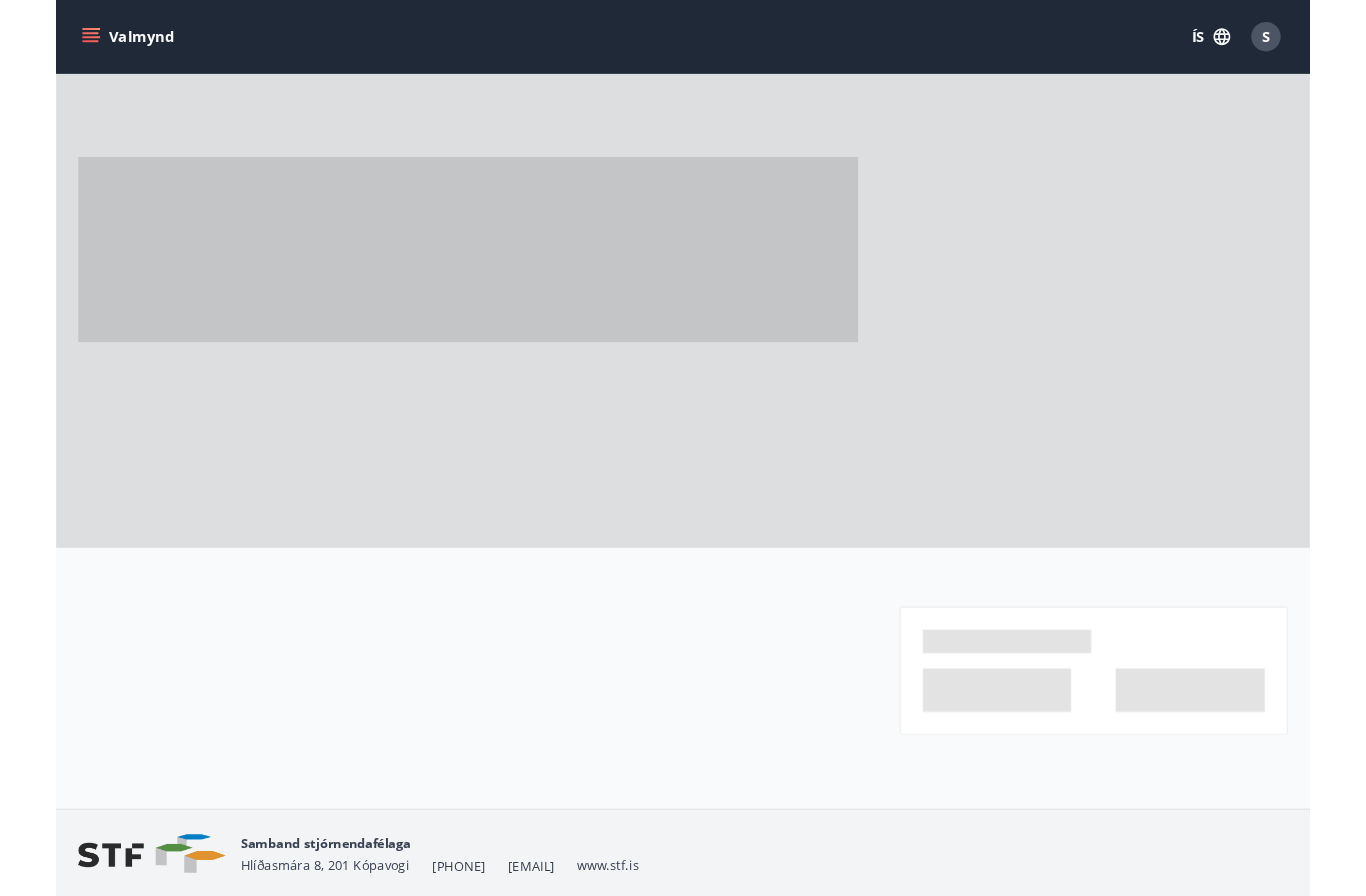 scroll, scrollTop: 0, scrollLeft: 0, axis: both 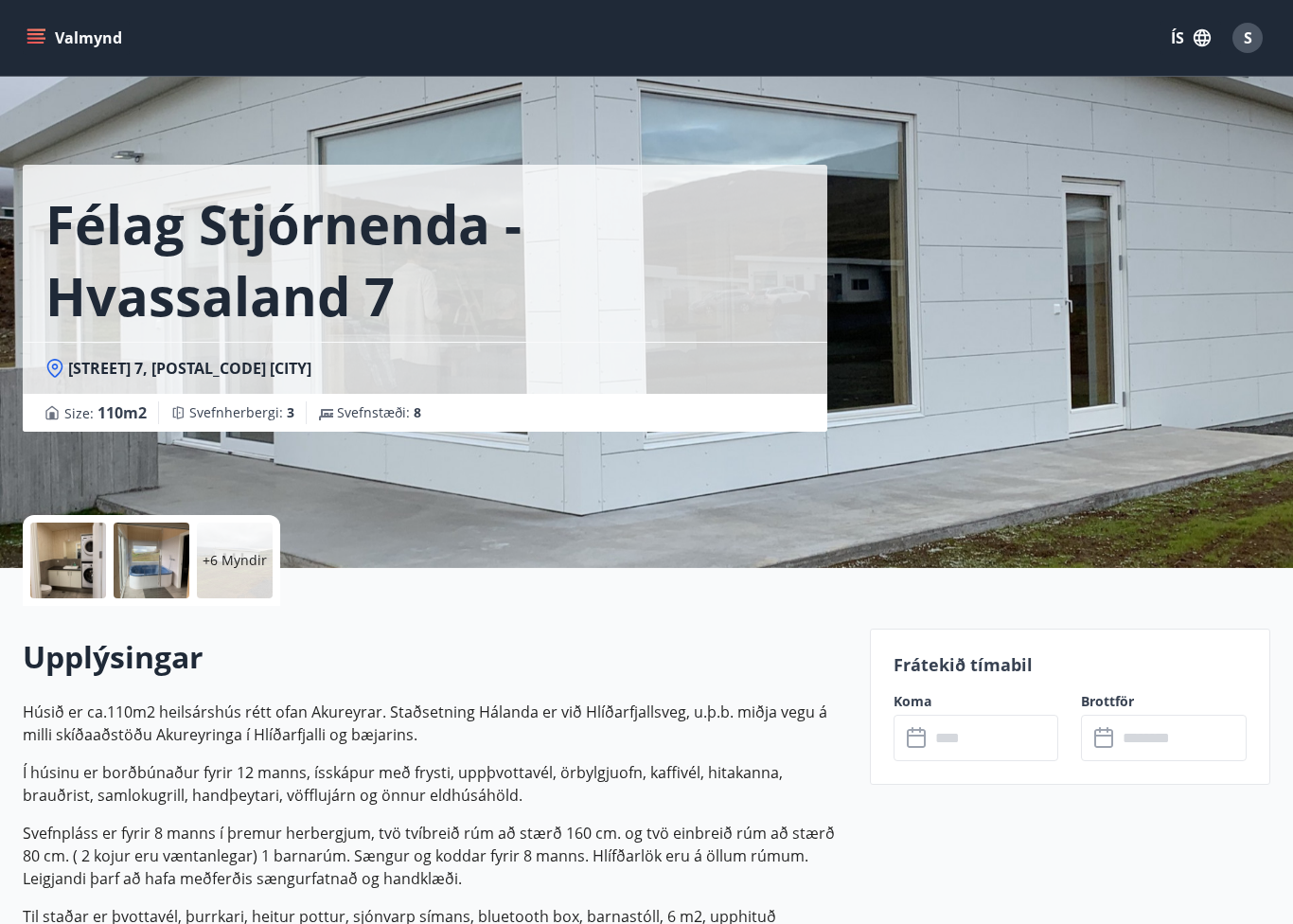 click at bounding box center (994, 737) 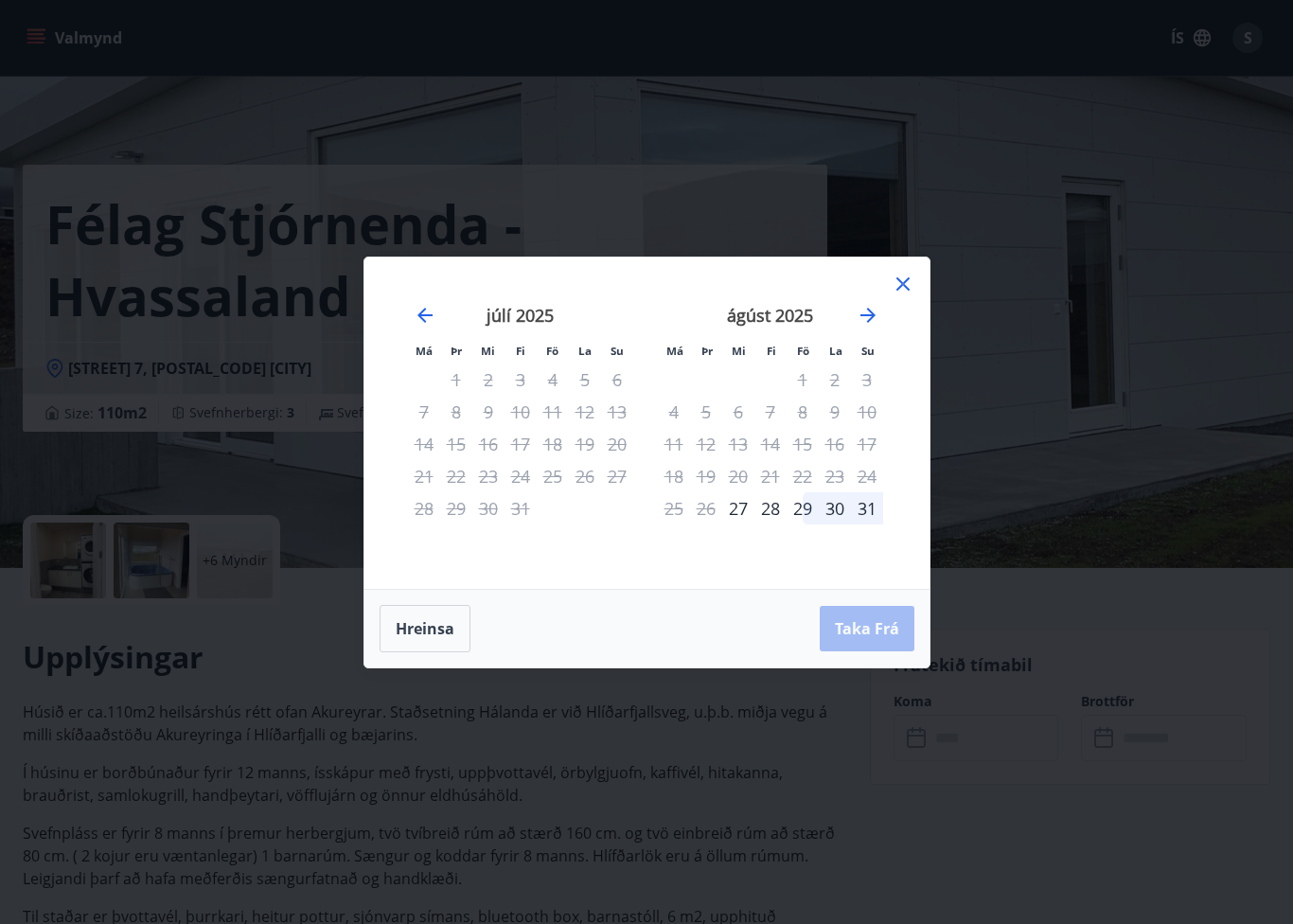 click 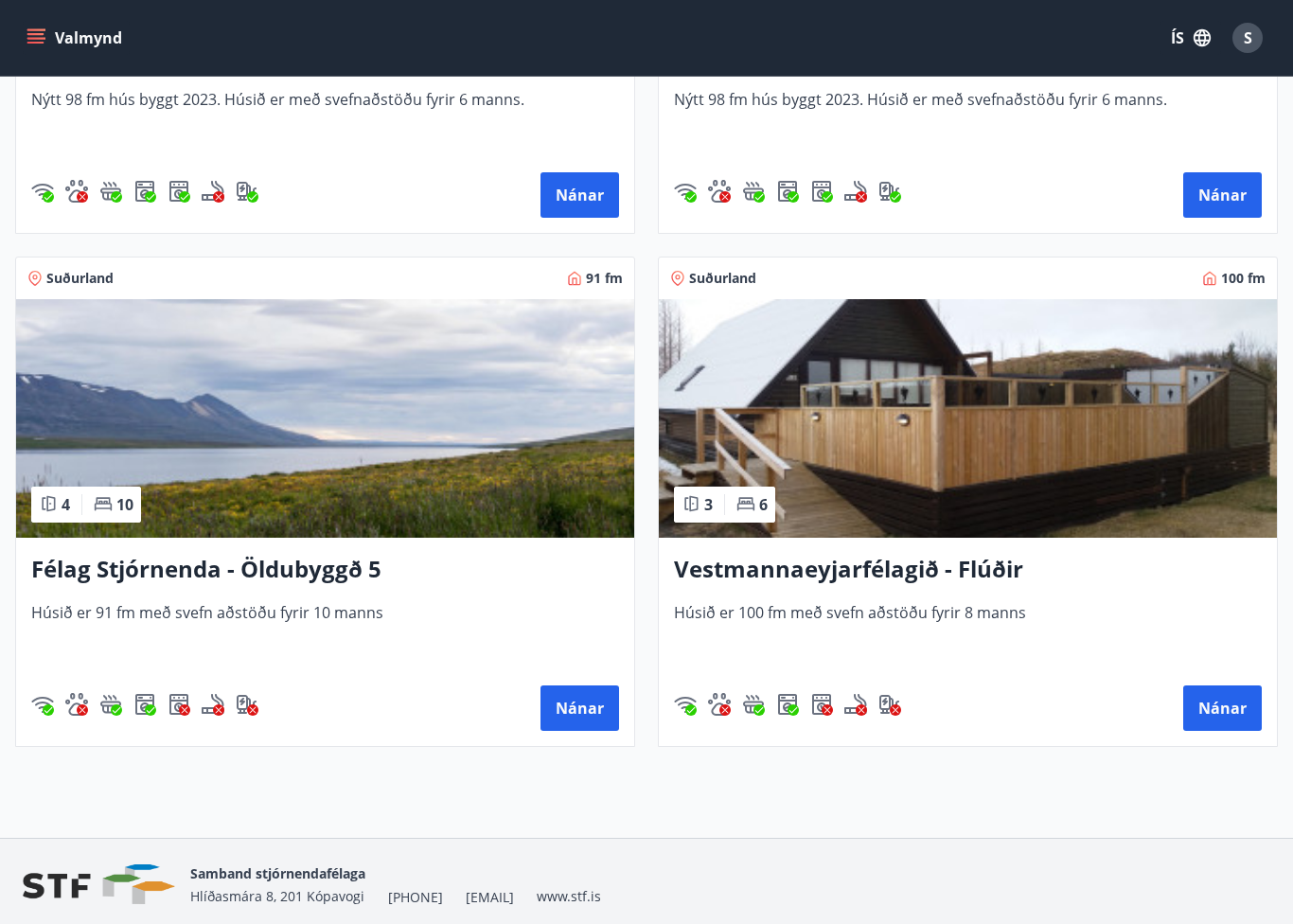 scroll, scrollTop: 6906, scrollLeft: 0, axis: vertical 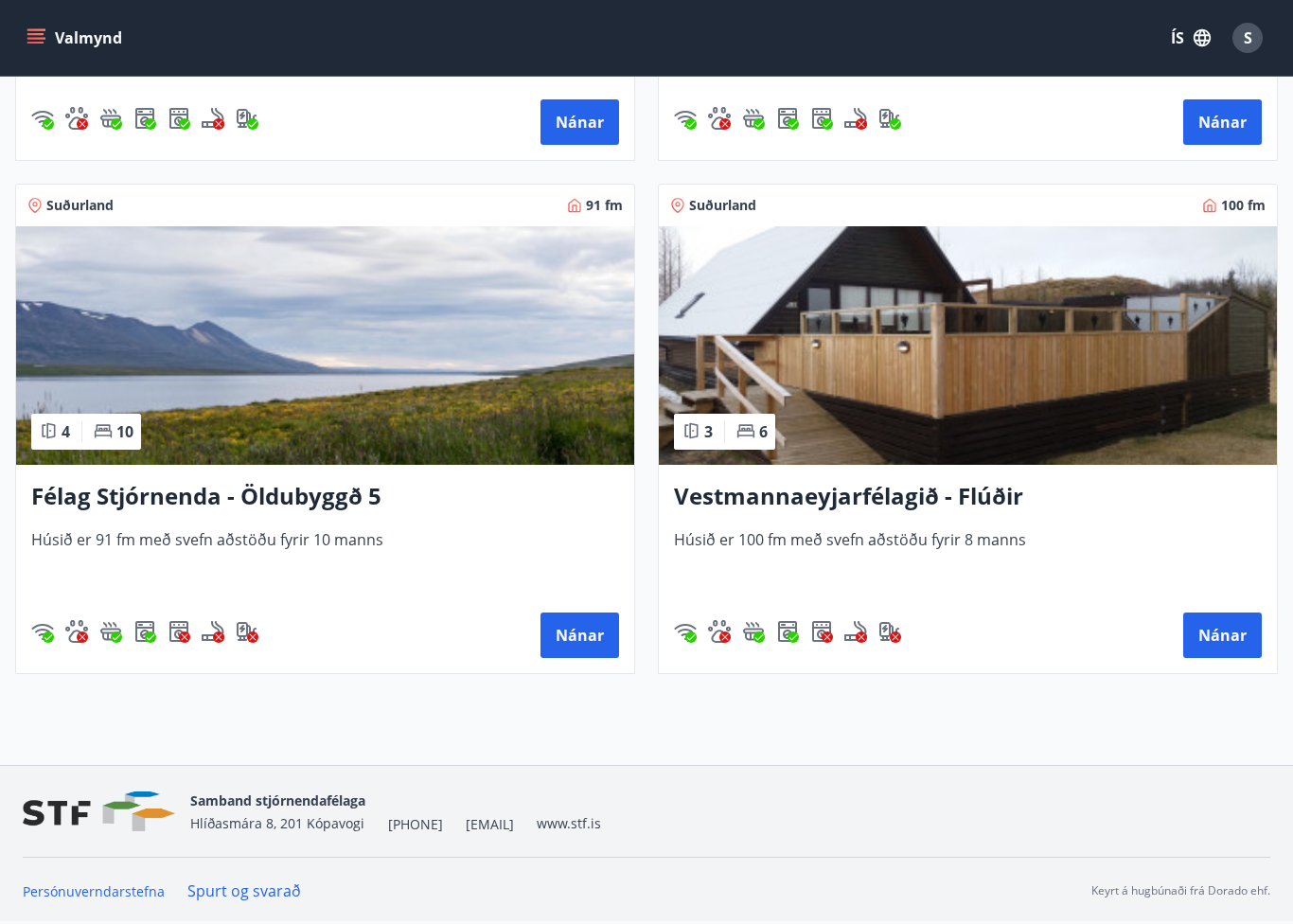 click on "Nánar" at bounding box center [1222, 635] 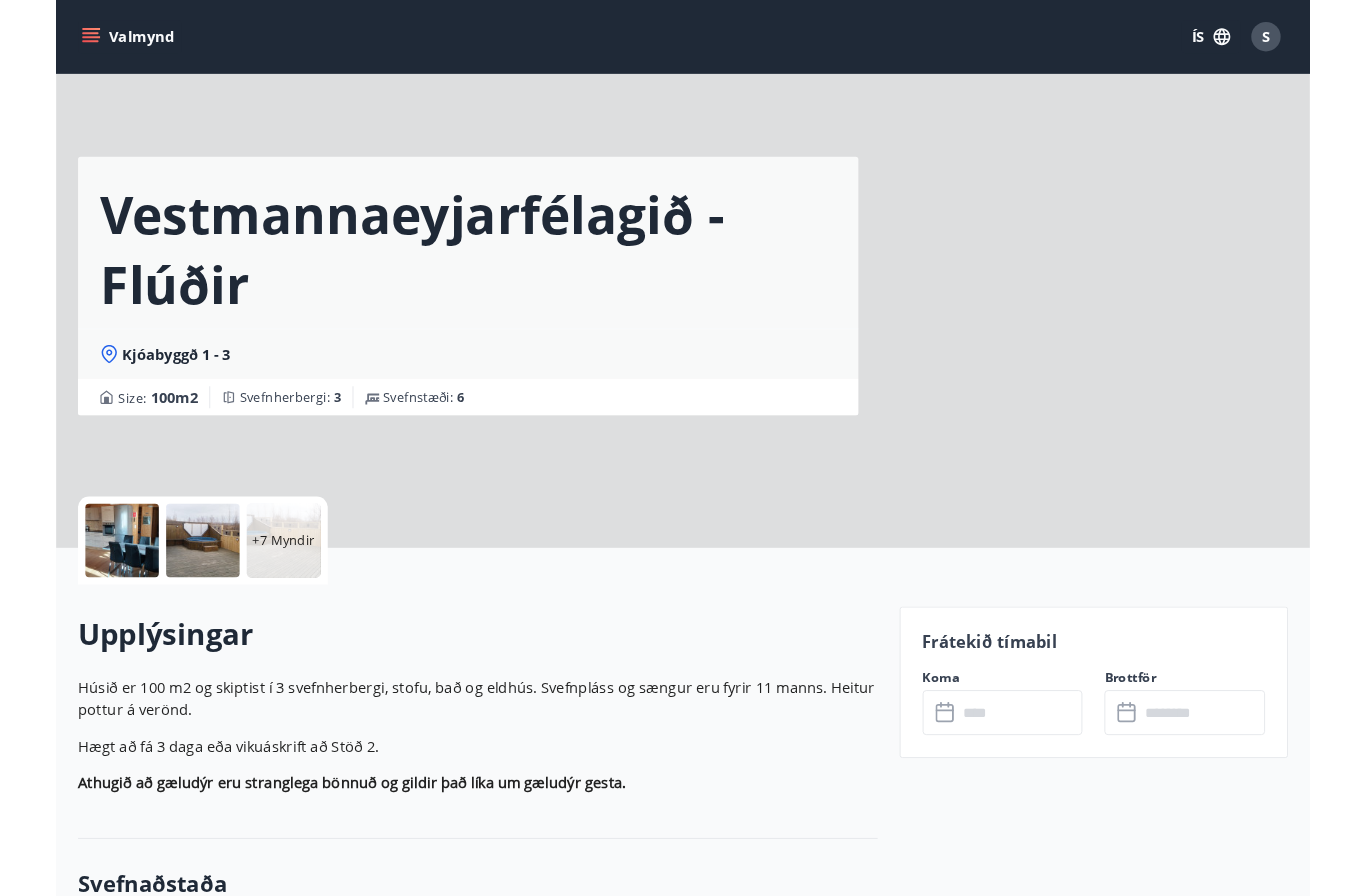 scroll, scrollTop: 0, scrollLeft: 0, axis: both 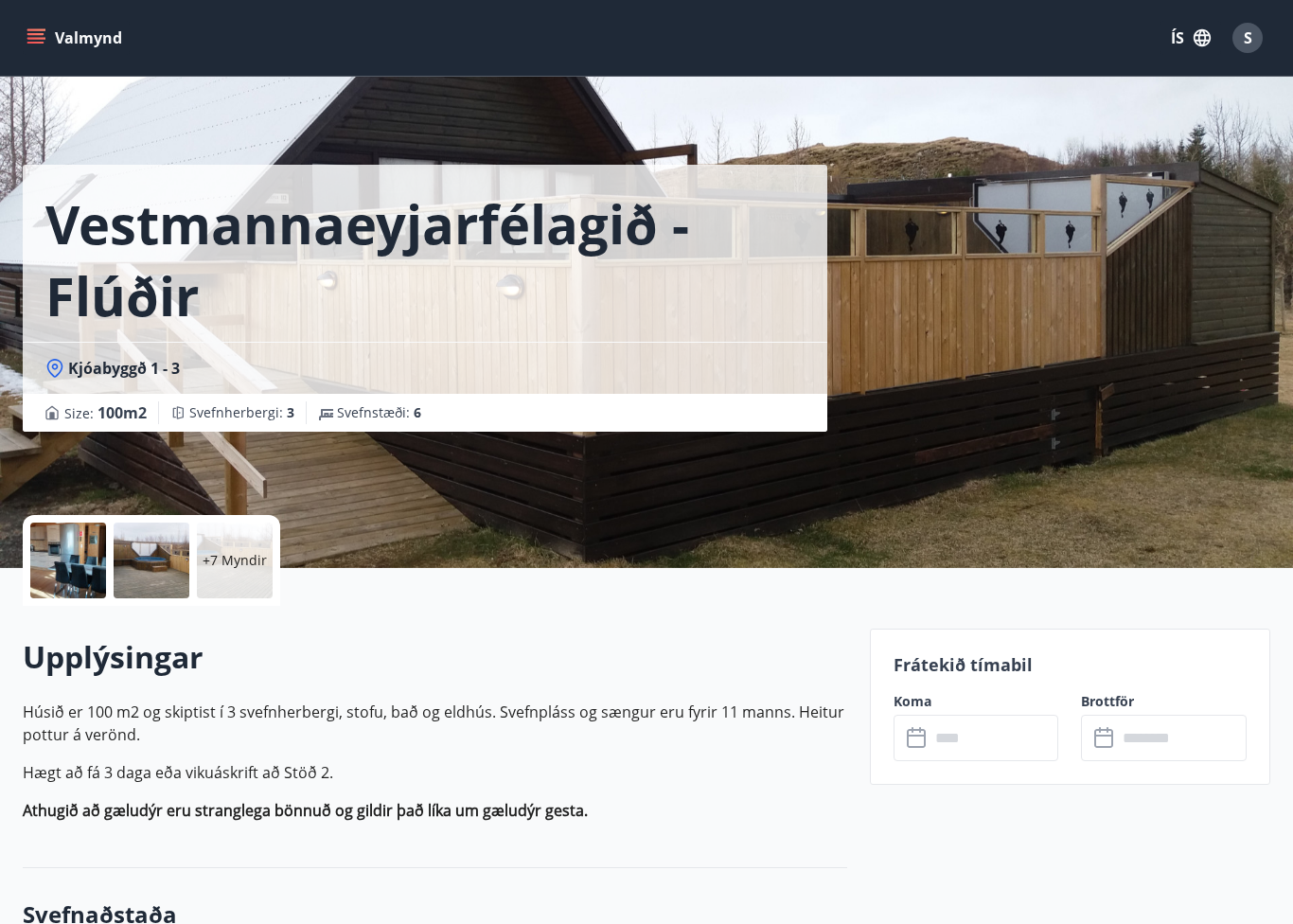 click 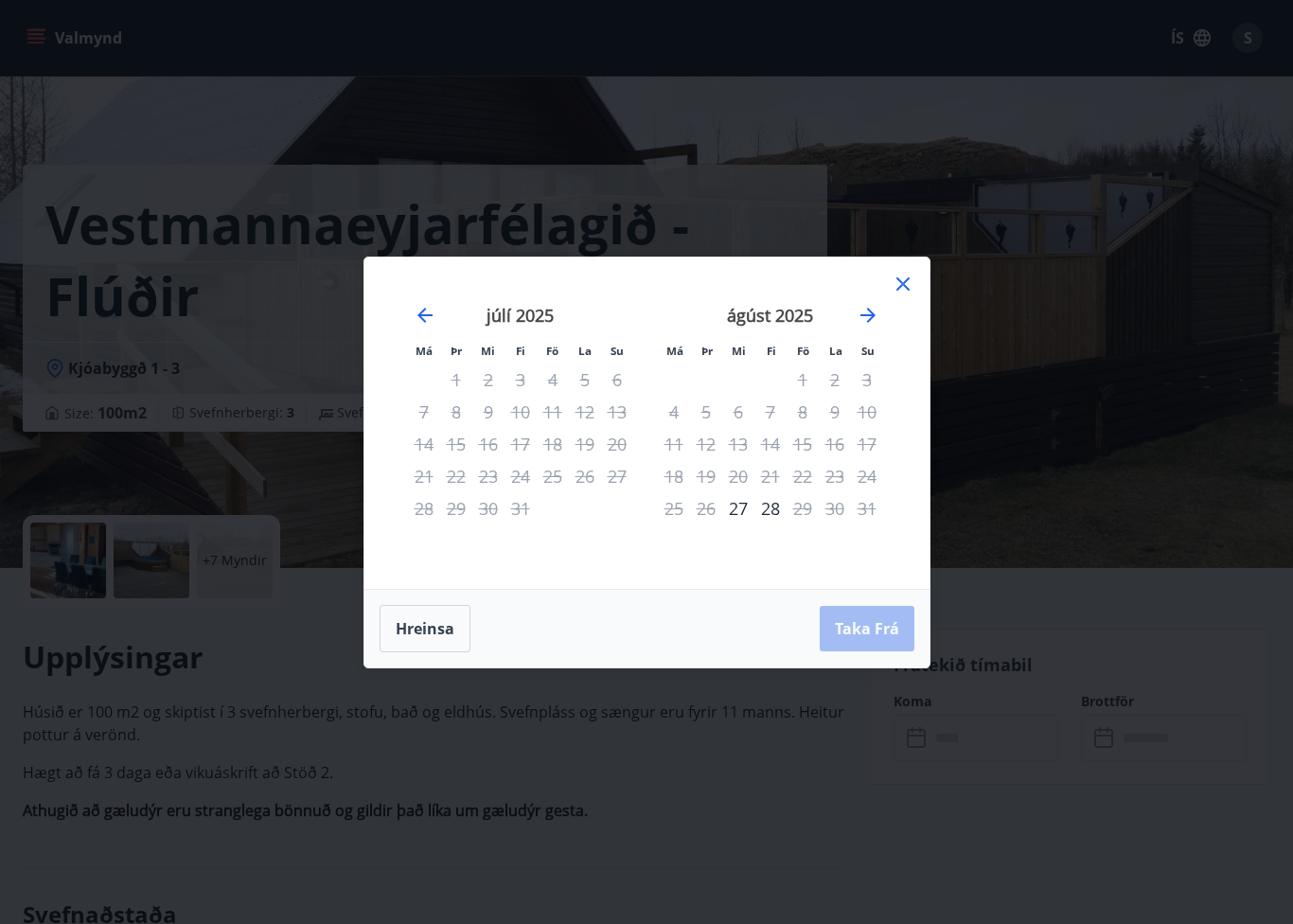 click 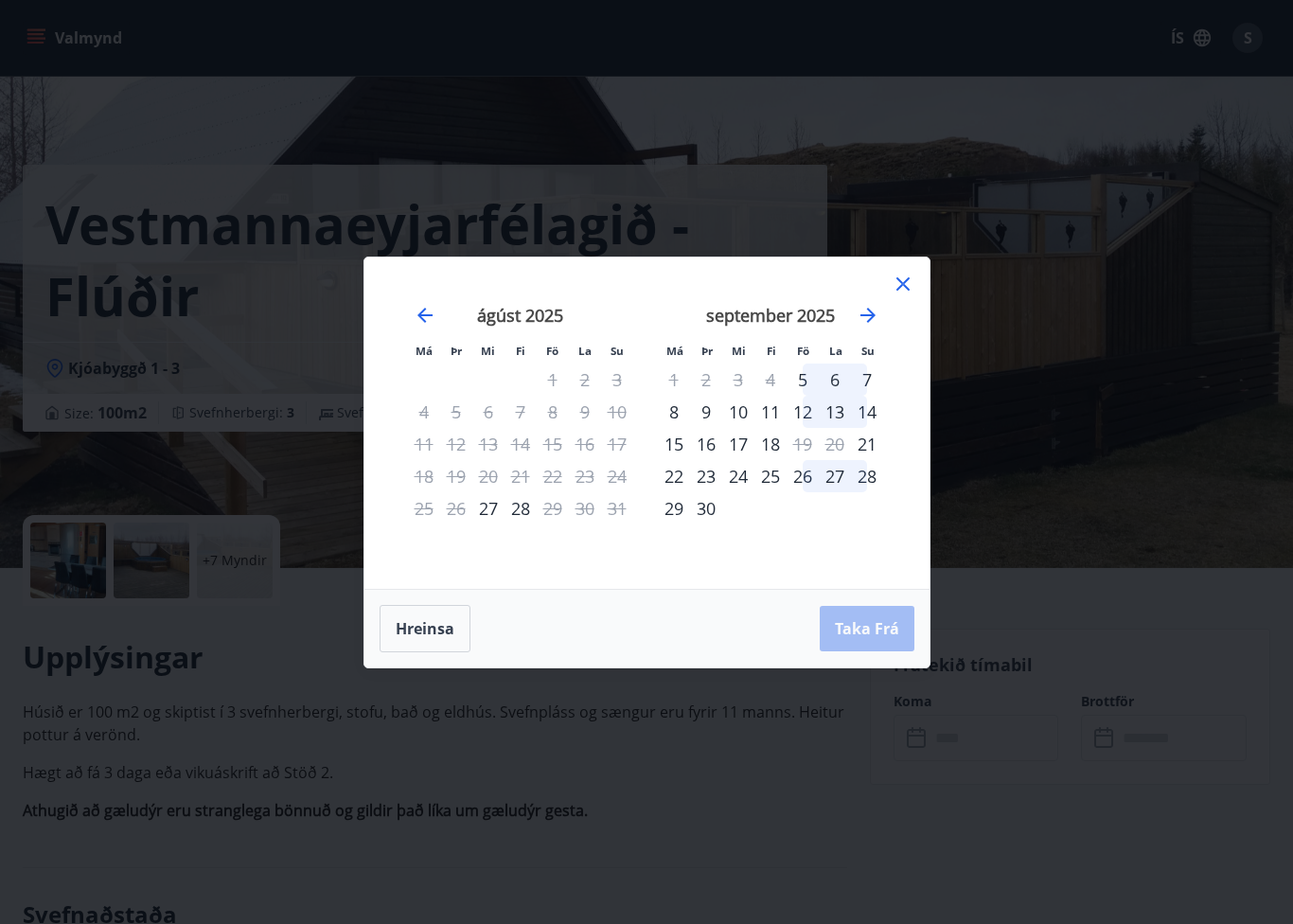 click 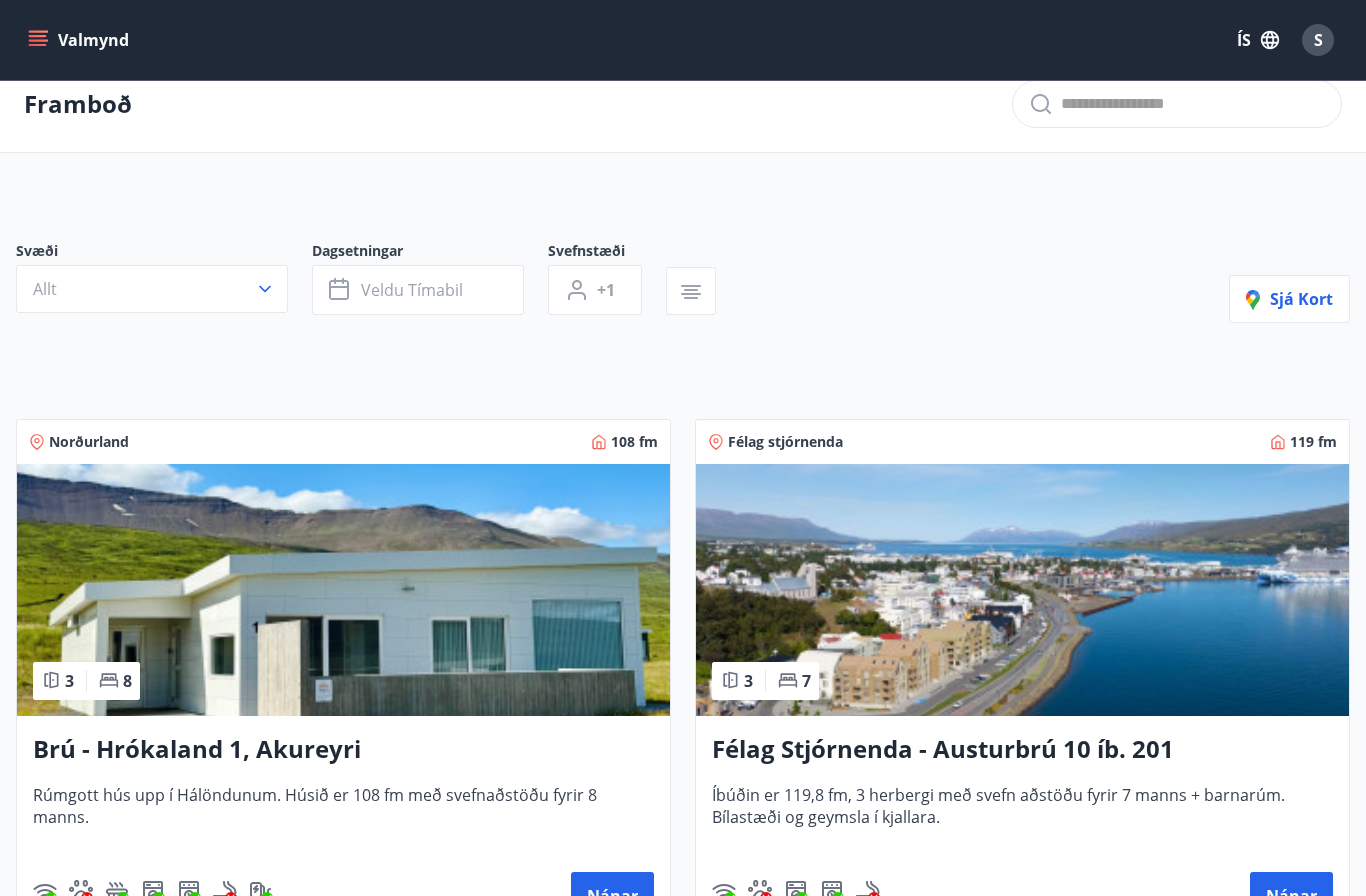 scroll, scrollTop: 0, scrollLeft: 0, axis: both 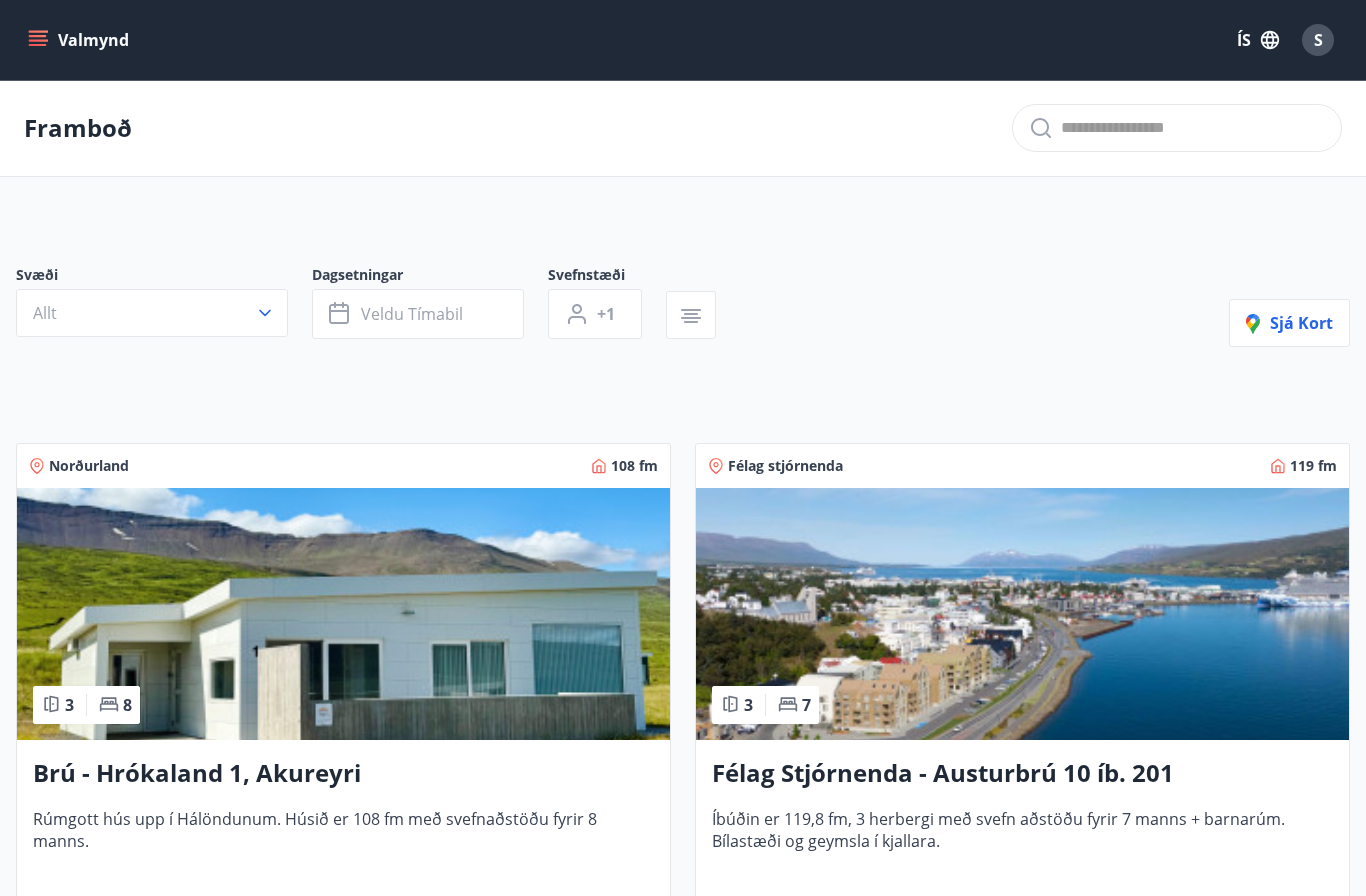 click on "Valmynd" at bounding box center (80, 40) 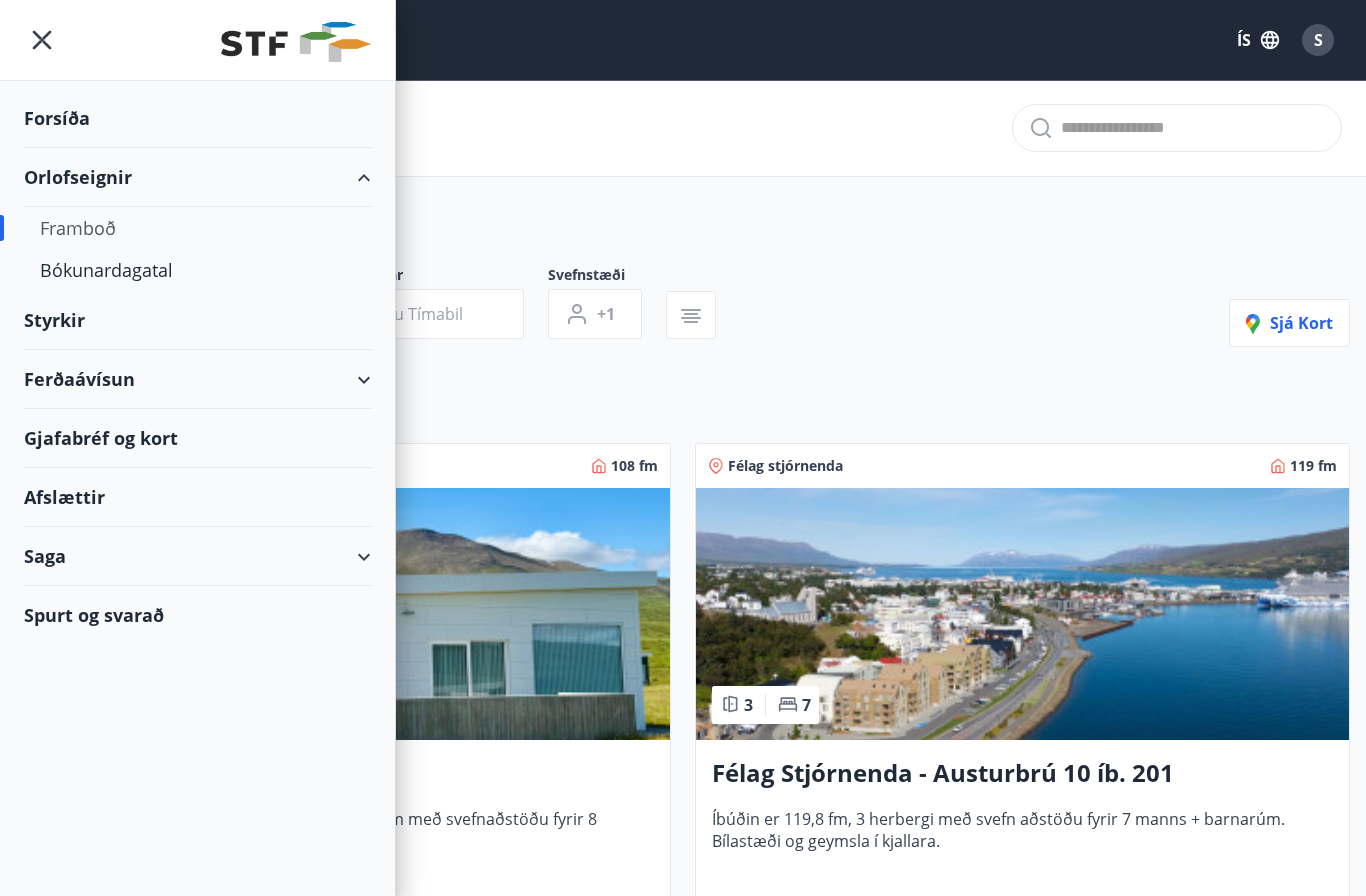 click on "Bókunardagatal" at bounding box center (197, 270) 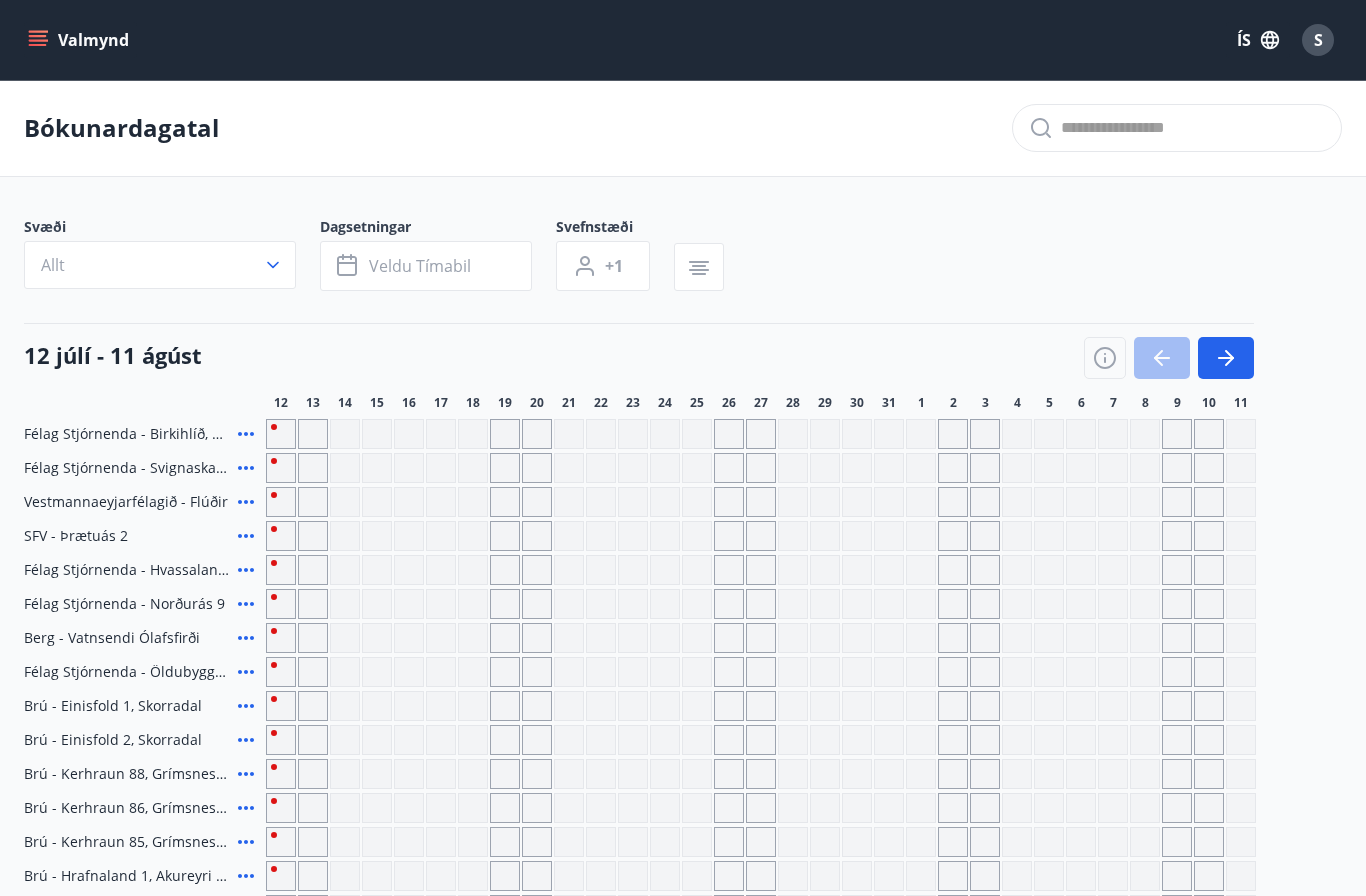 click 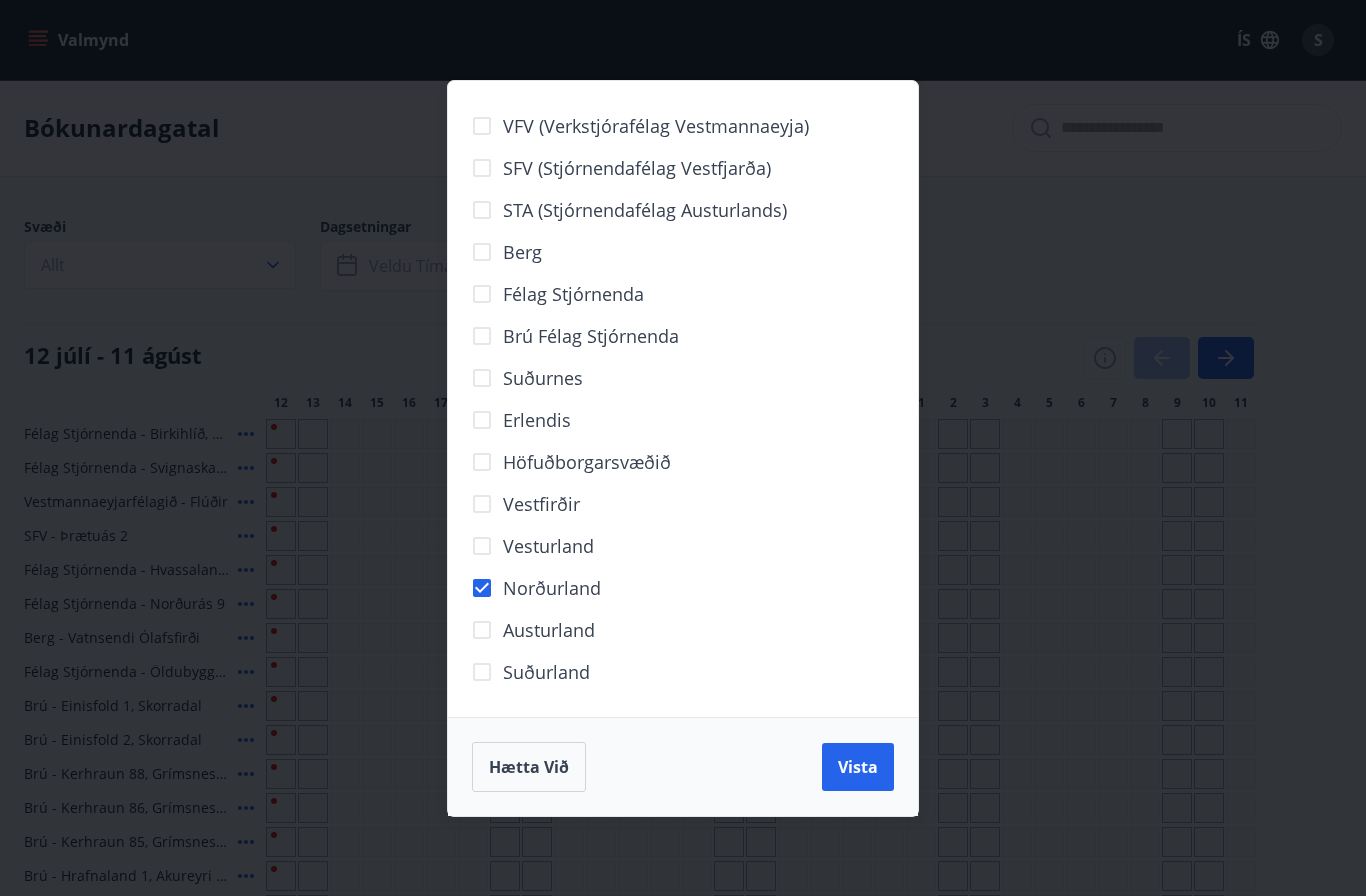click on "Vista" at bounding box center [858, 767] 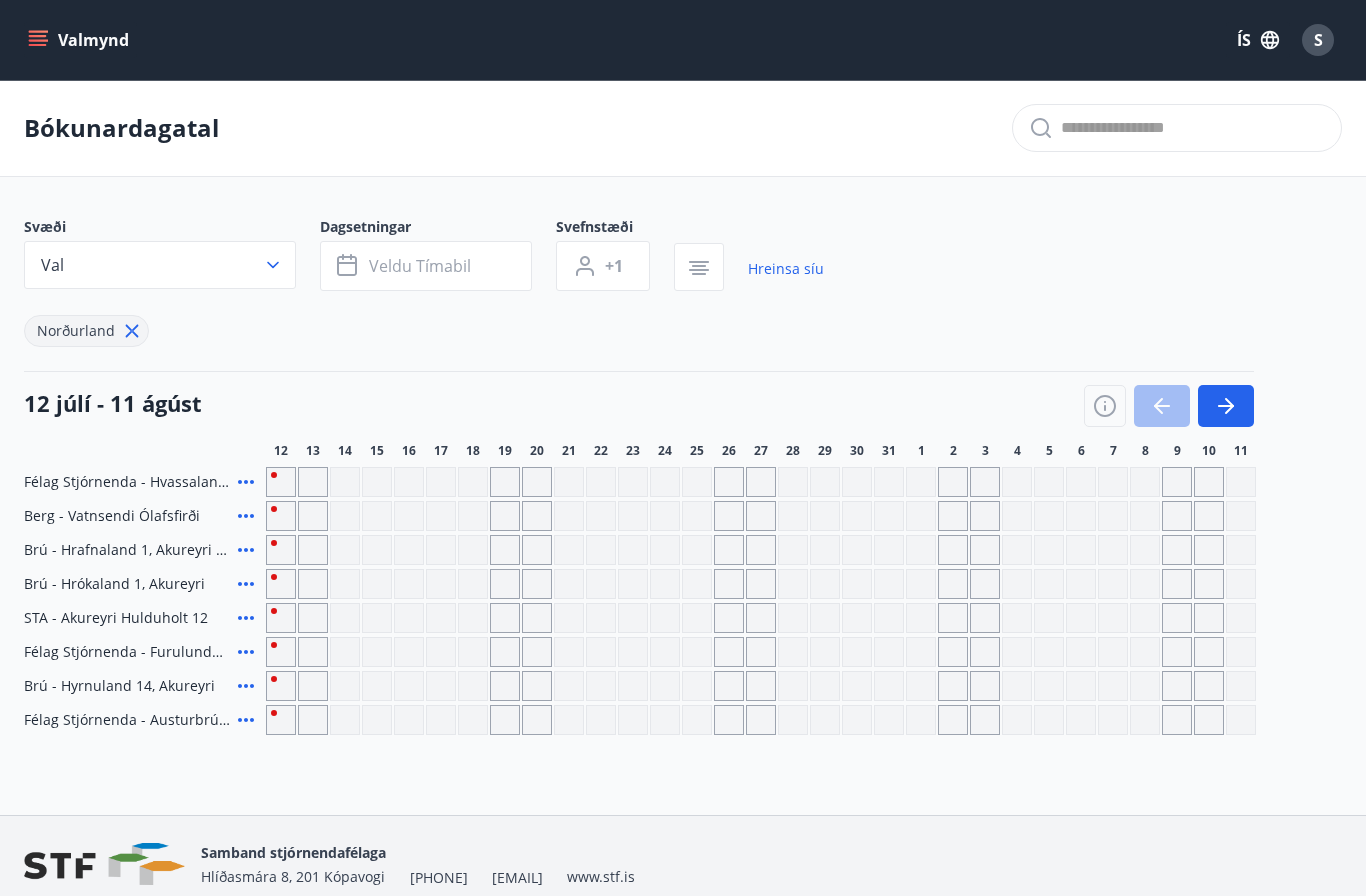 click on "Veldu tímabil" at bounding box center [420, 266] 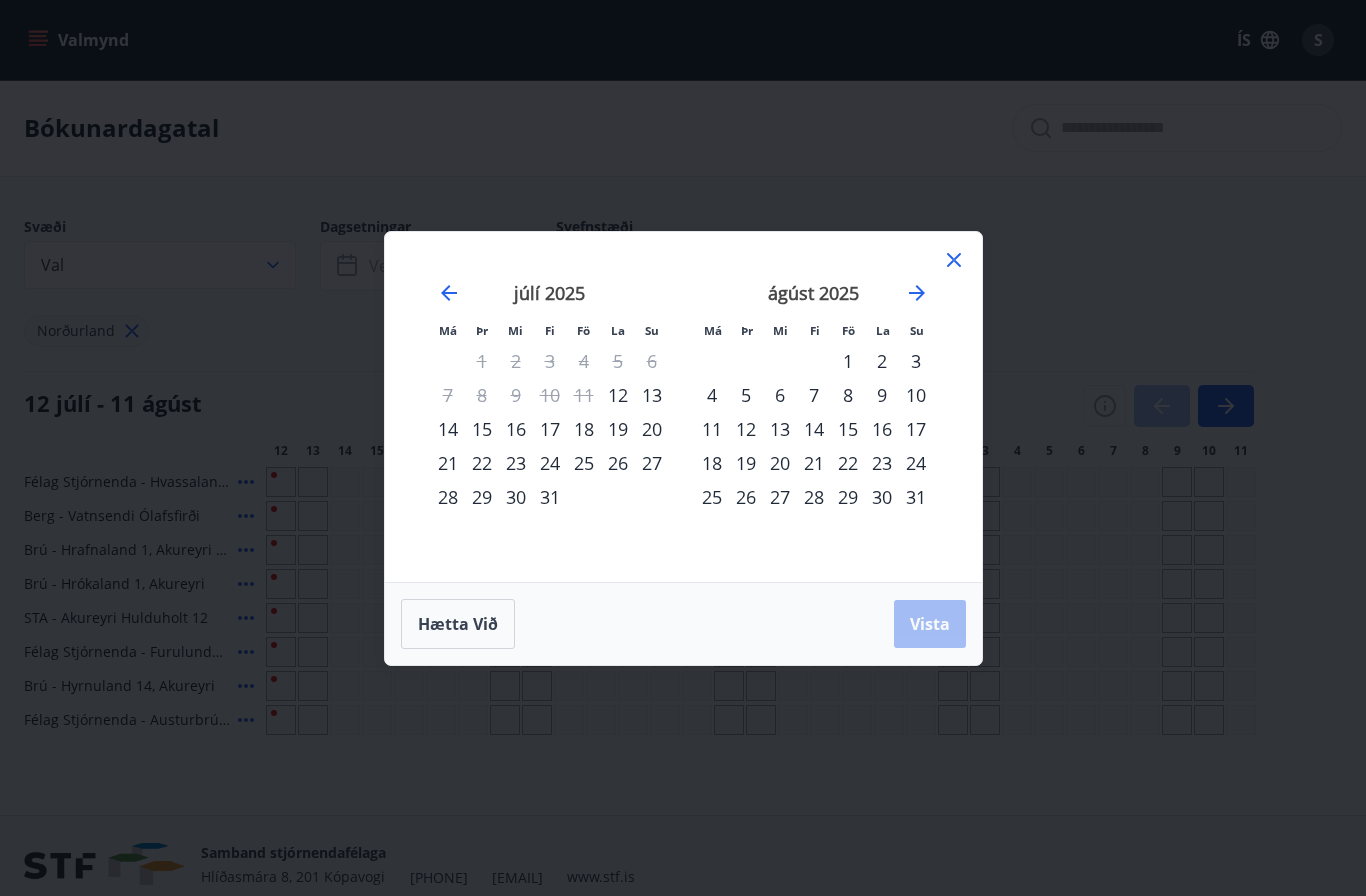 click on "8" at bounding box center [848, 395] 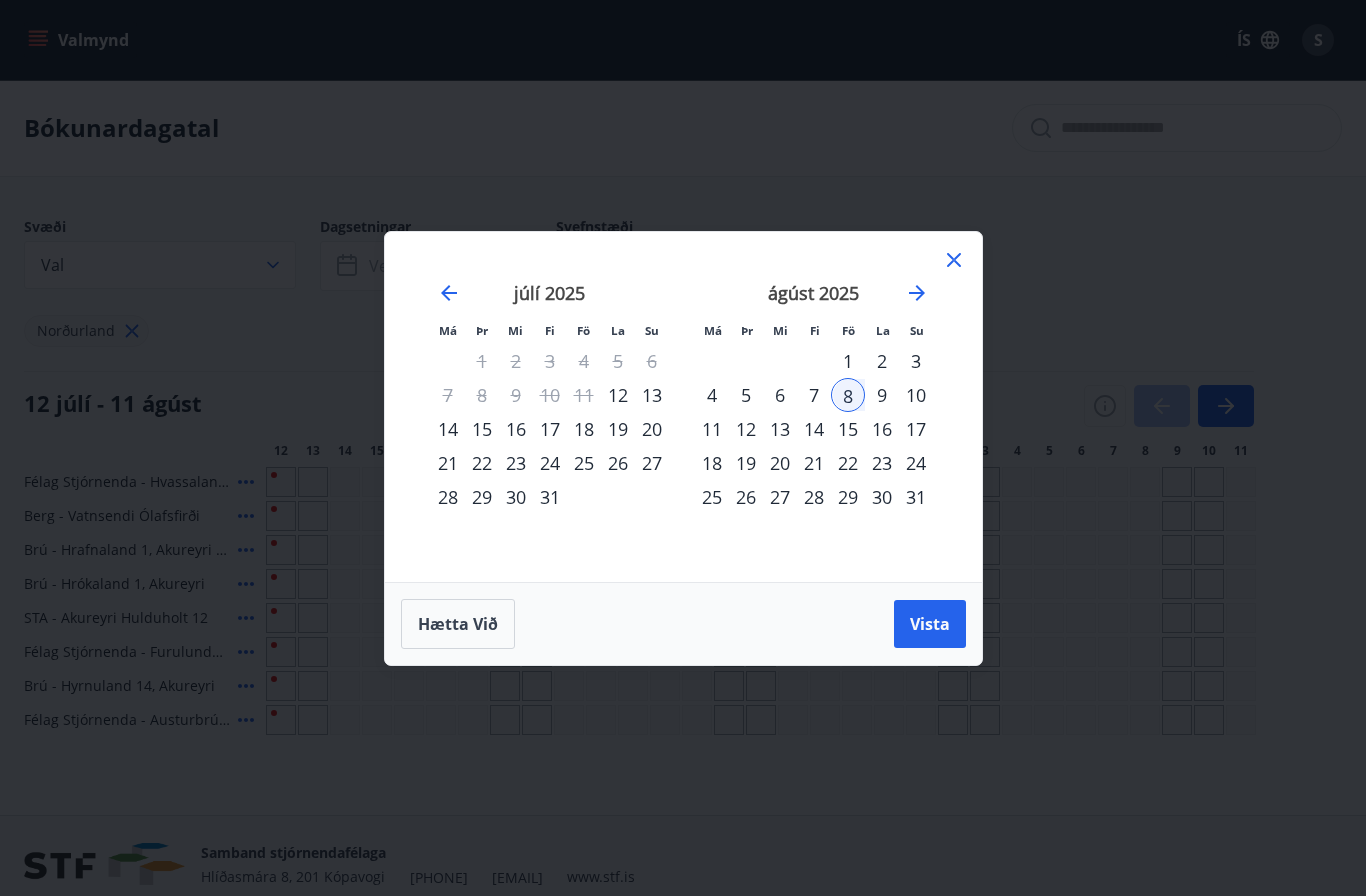 click on "15" at bounding box center [848, 429] 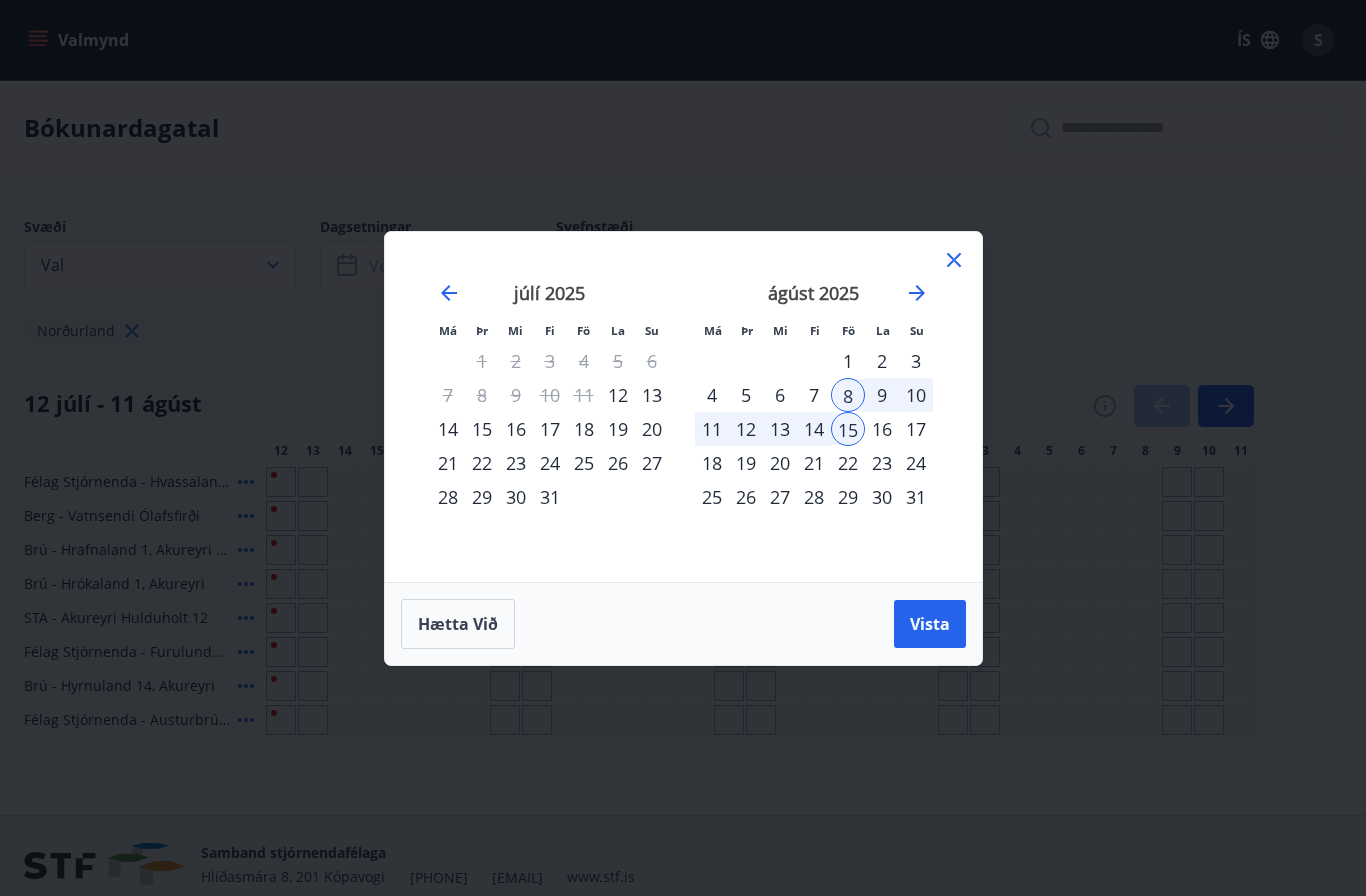 click on "Vista" at bounding box center (930, 624) 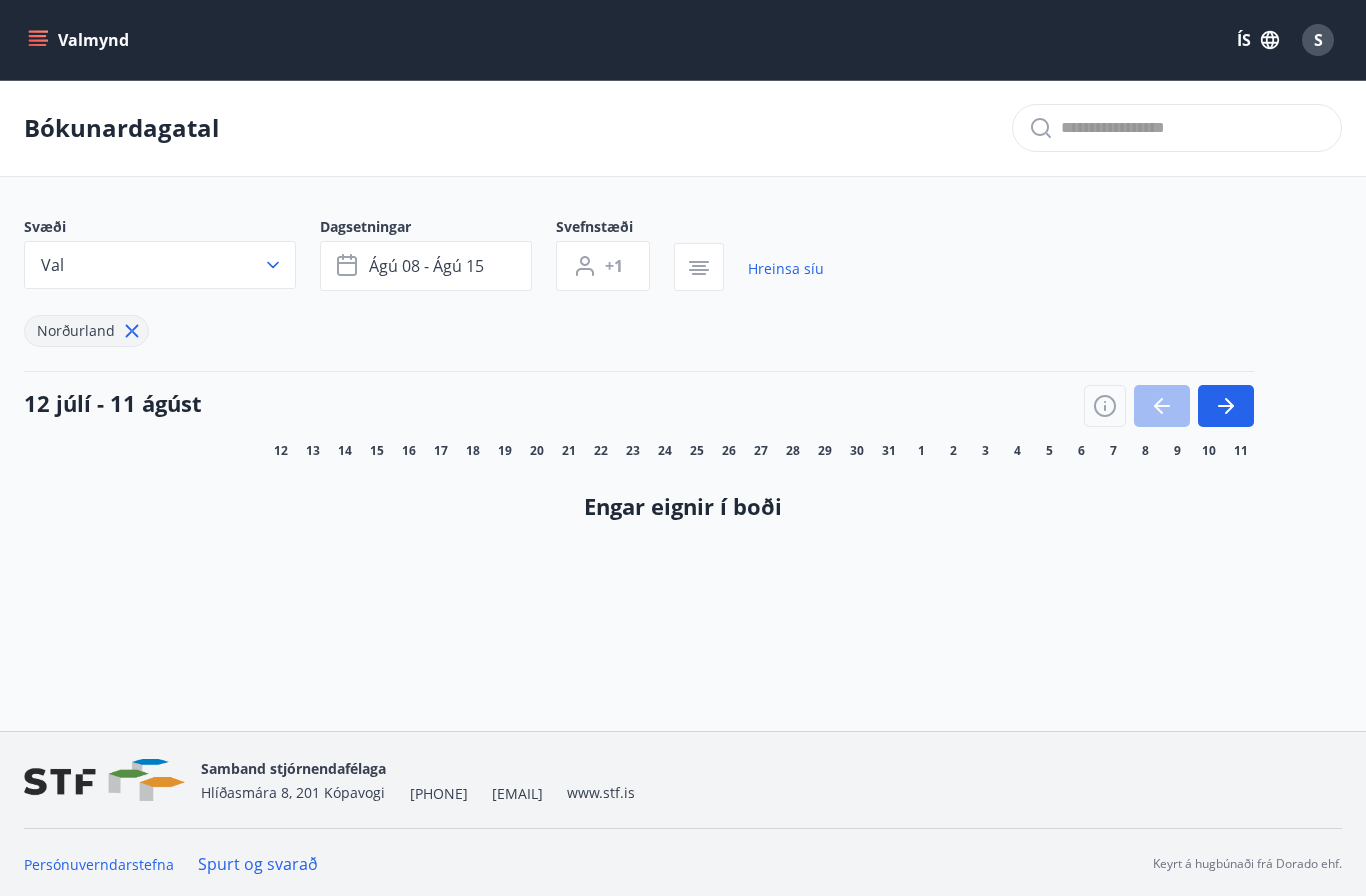 click on "ágú 08 - ágú 15" at bounding box center (426, 266) 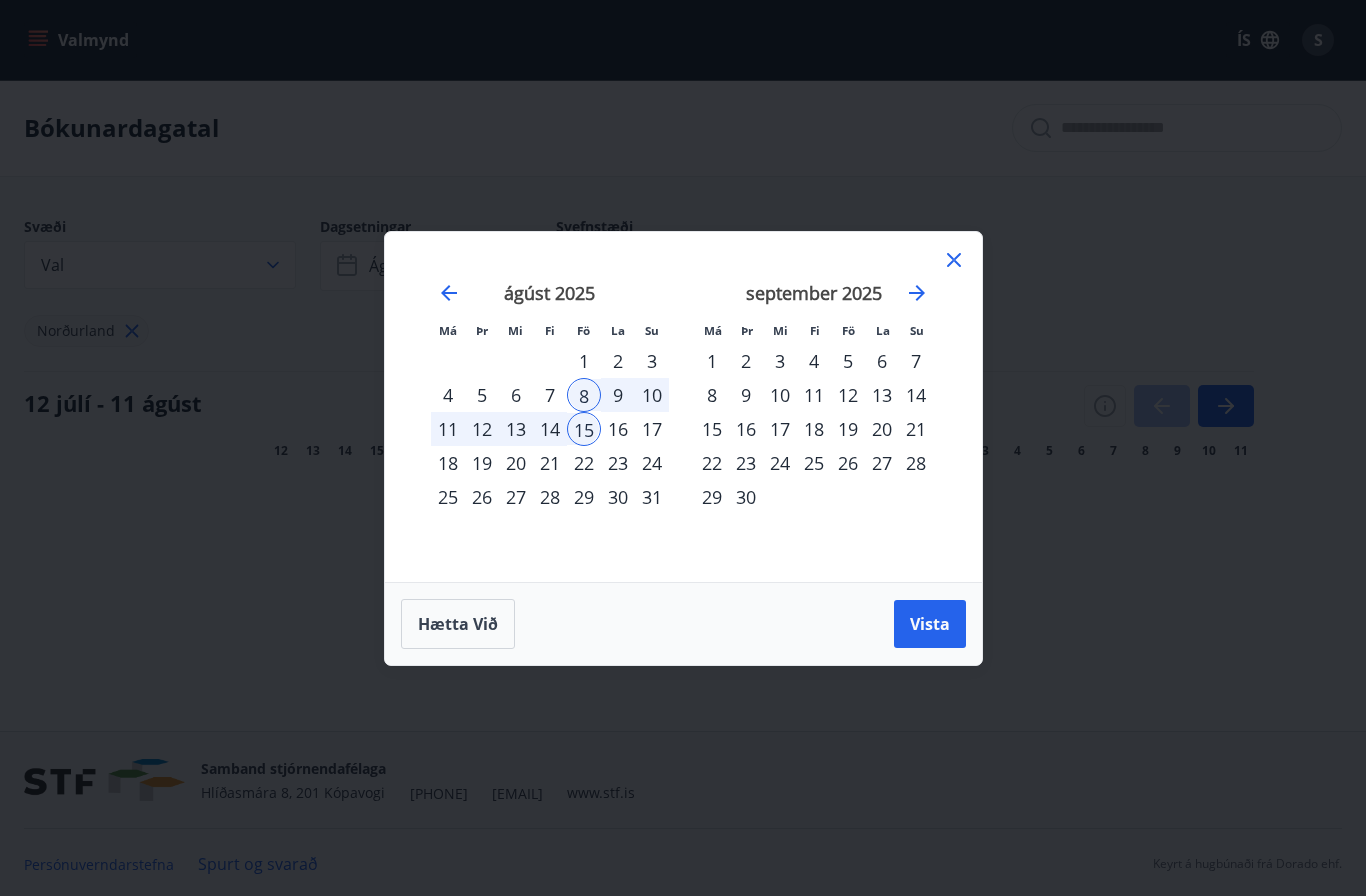 click on "15" at bounding box center (584, 429) 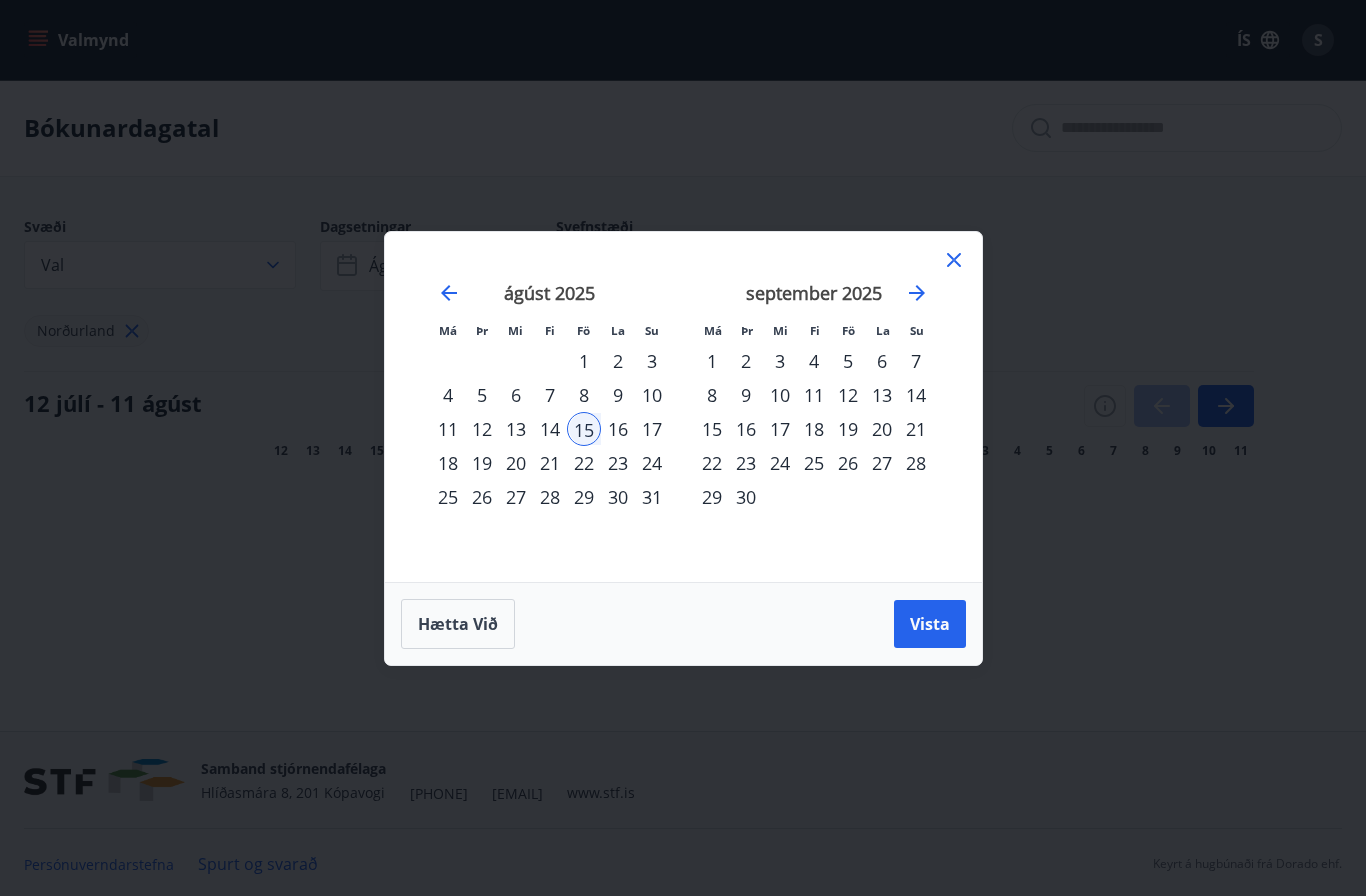 click on "22" at bounding box center (584, 463) 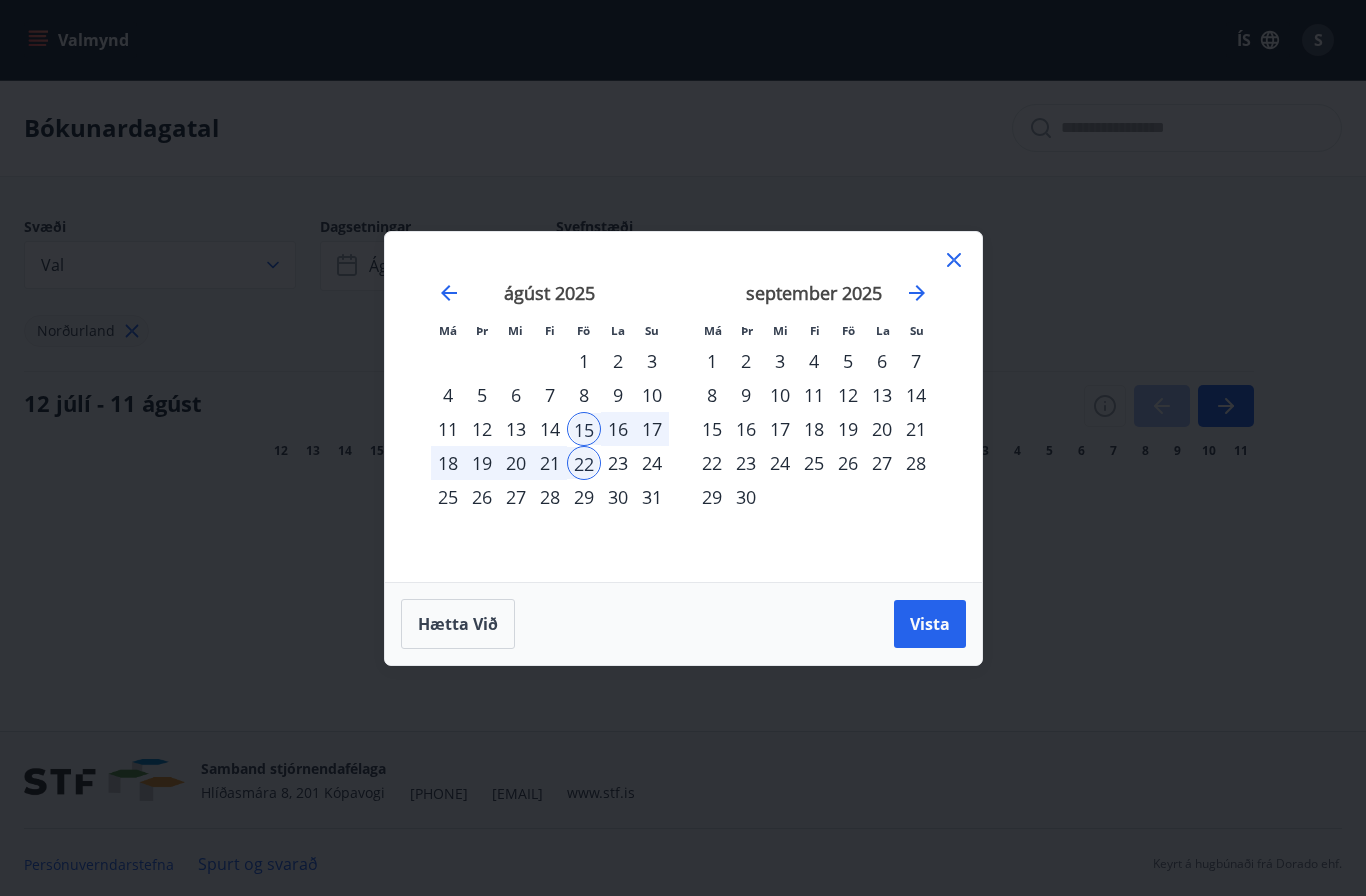 click on "Vista" at bounding box center [930, 624] 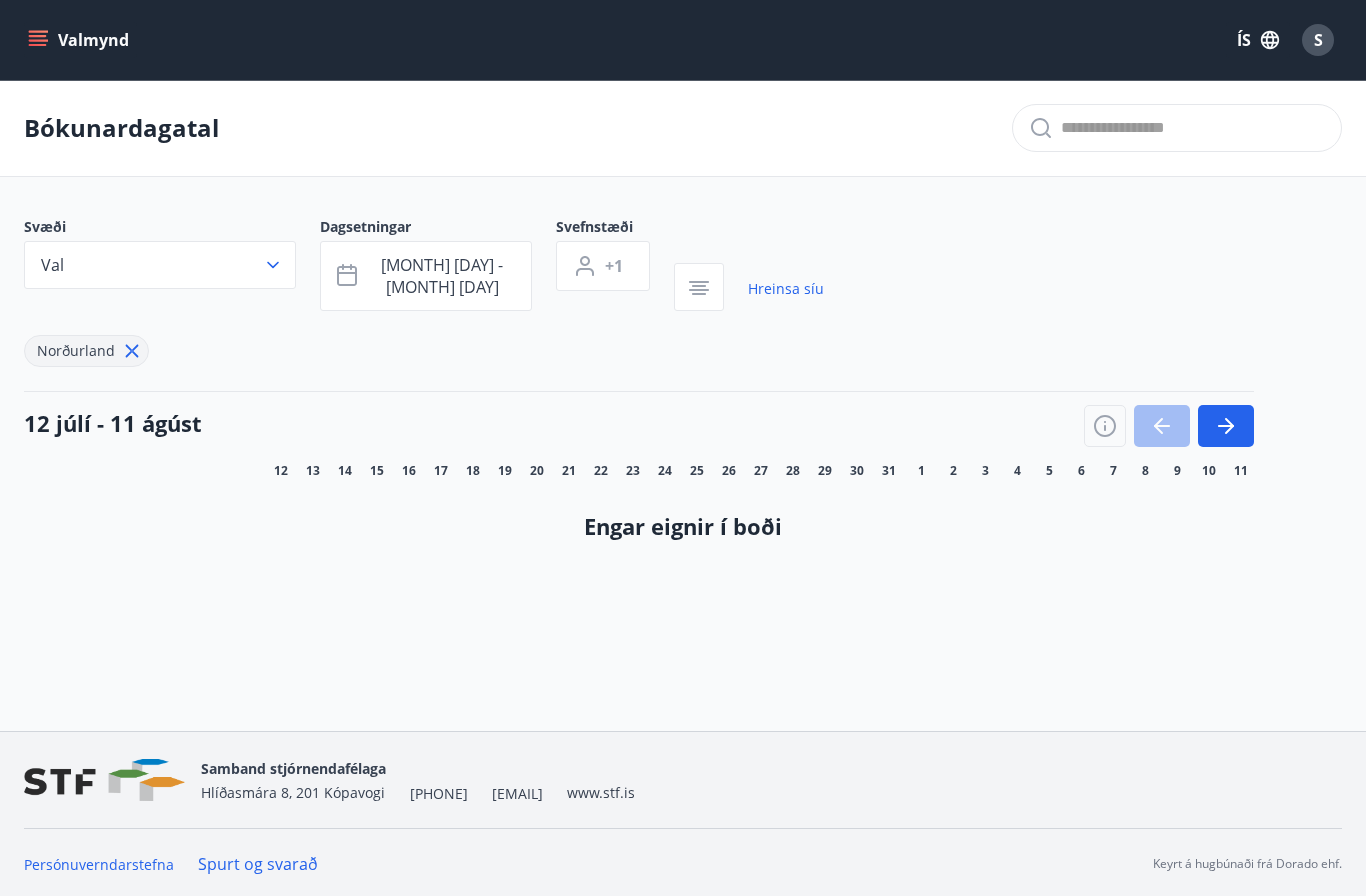 click on "[MONTH] [DAY] - [MONTH] [DAY]" at bounding box center (442, 276) 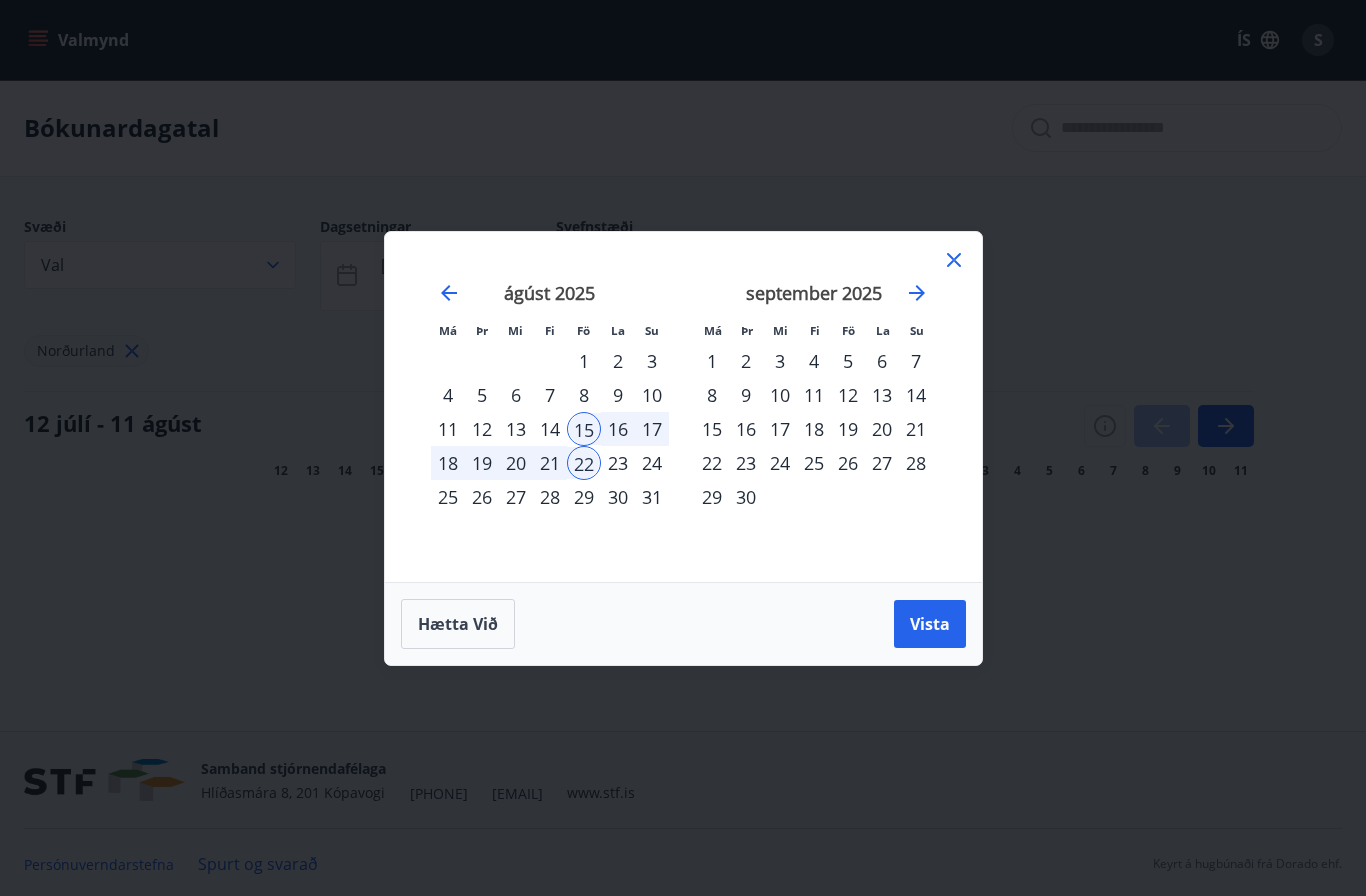 click on "22" at bounding box center (584, 463) 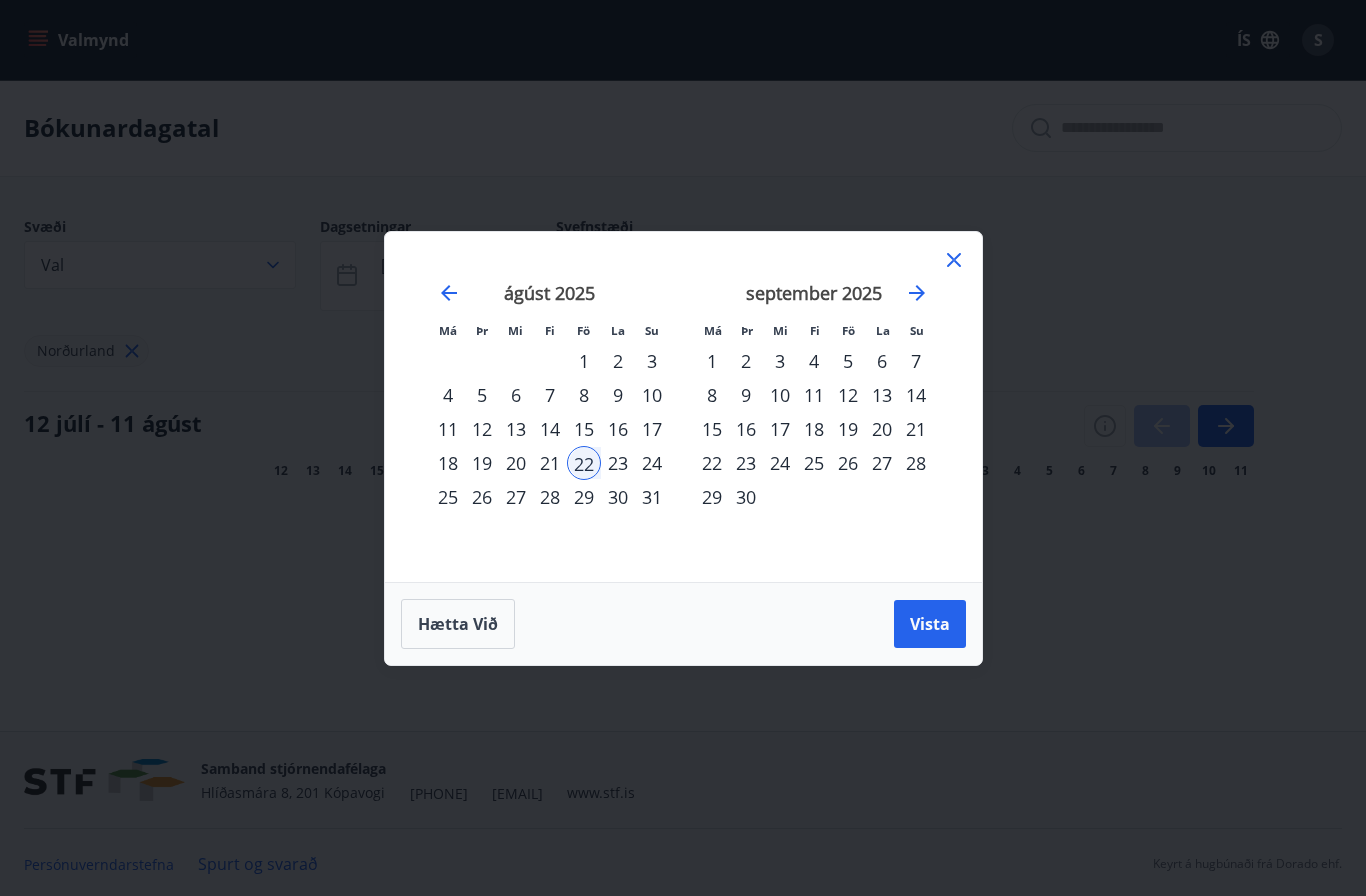 click on "29" at bounding box center (584, 497) 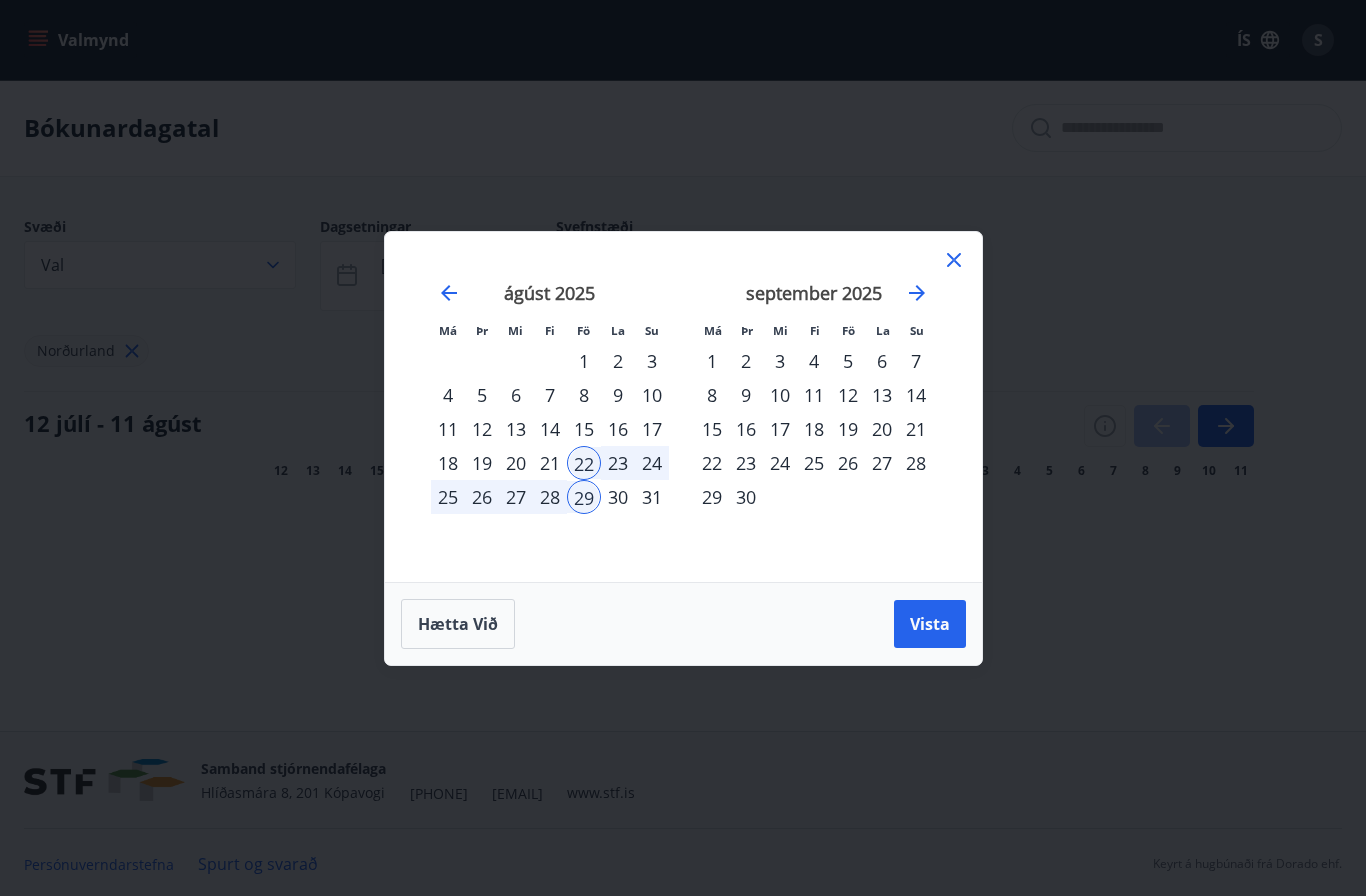 click on "Vista" at bounding box center (930, 624) 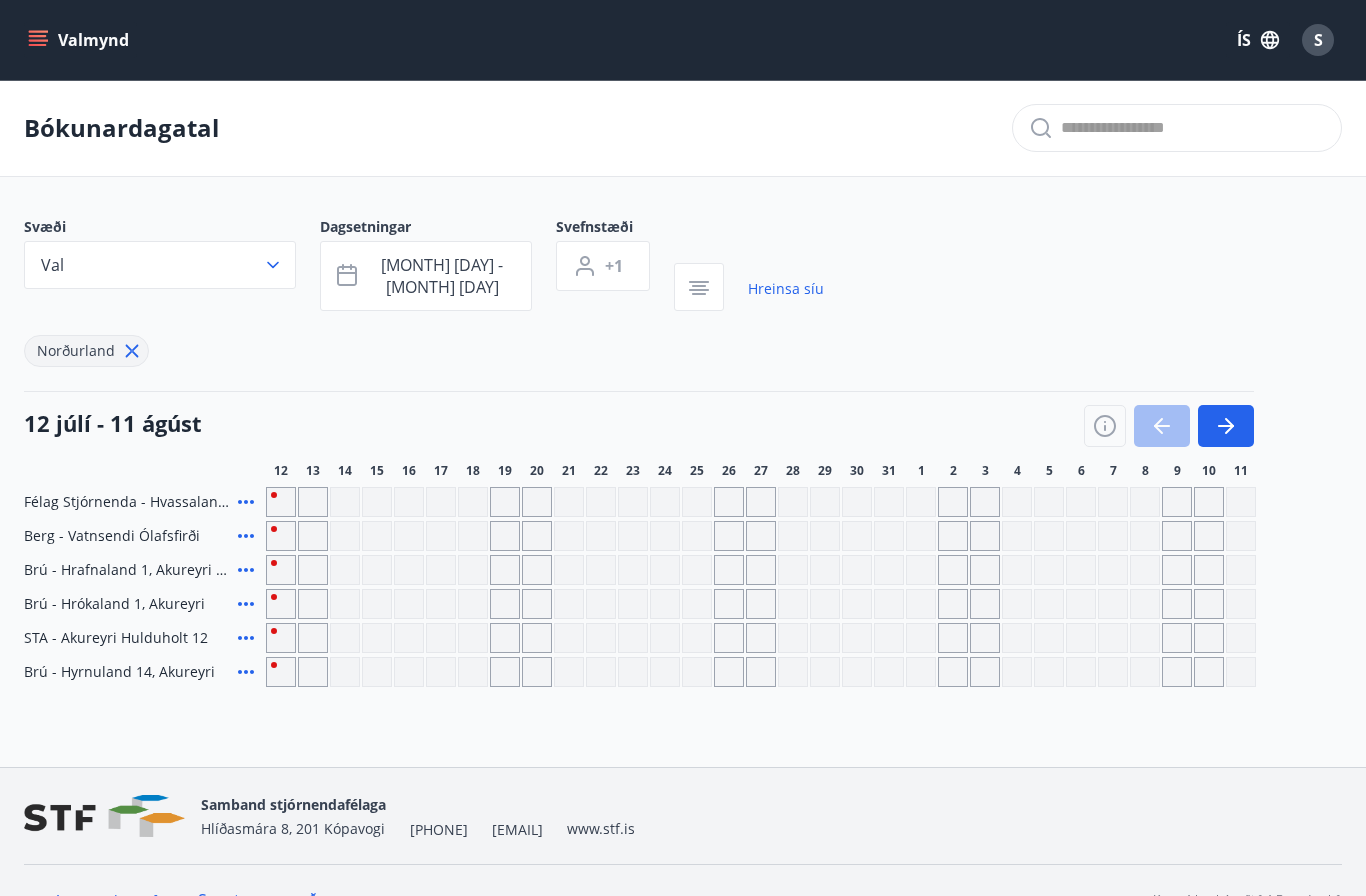 click 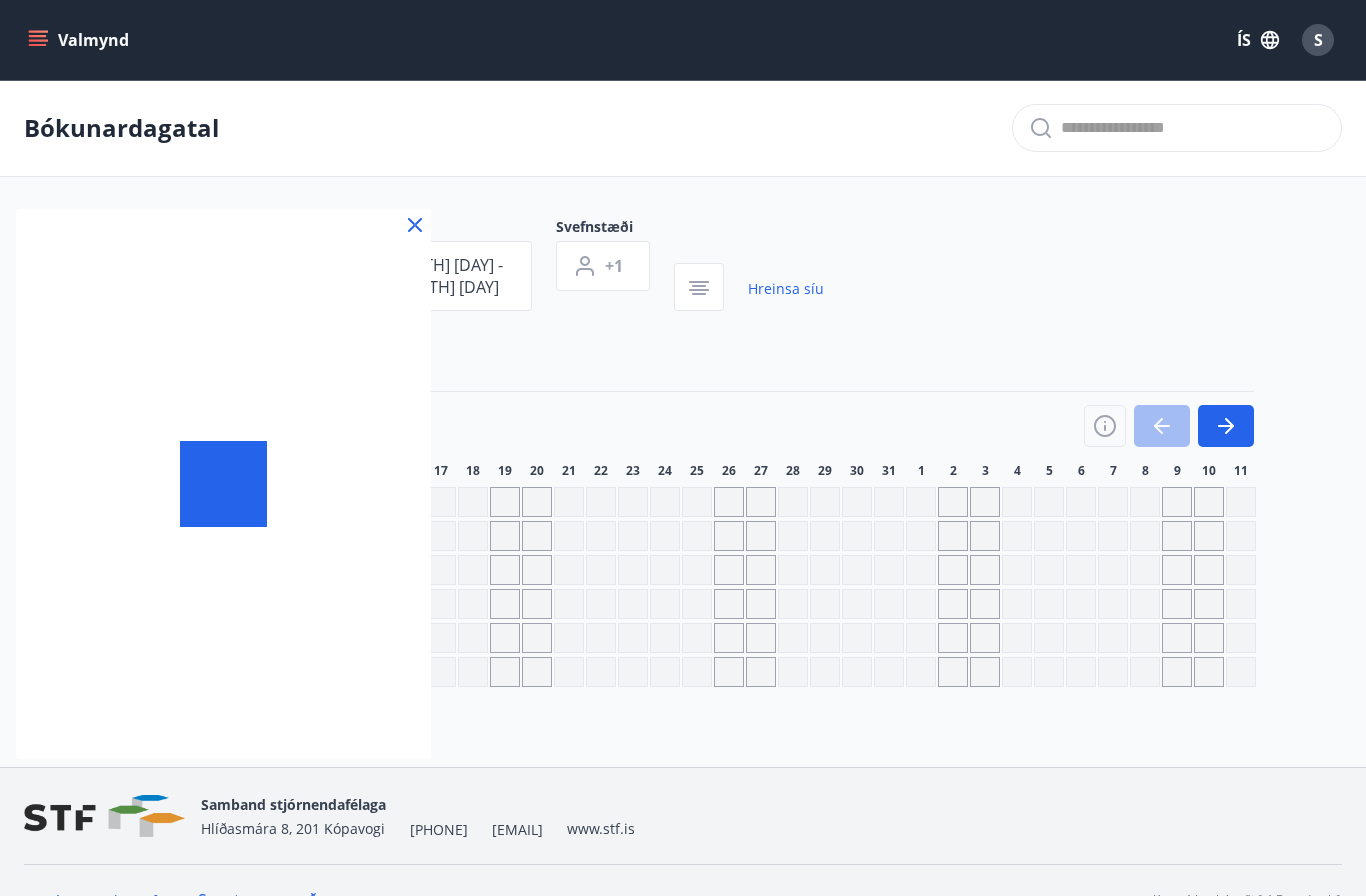 click at bounding box center (223, 484) 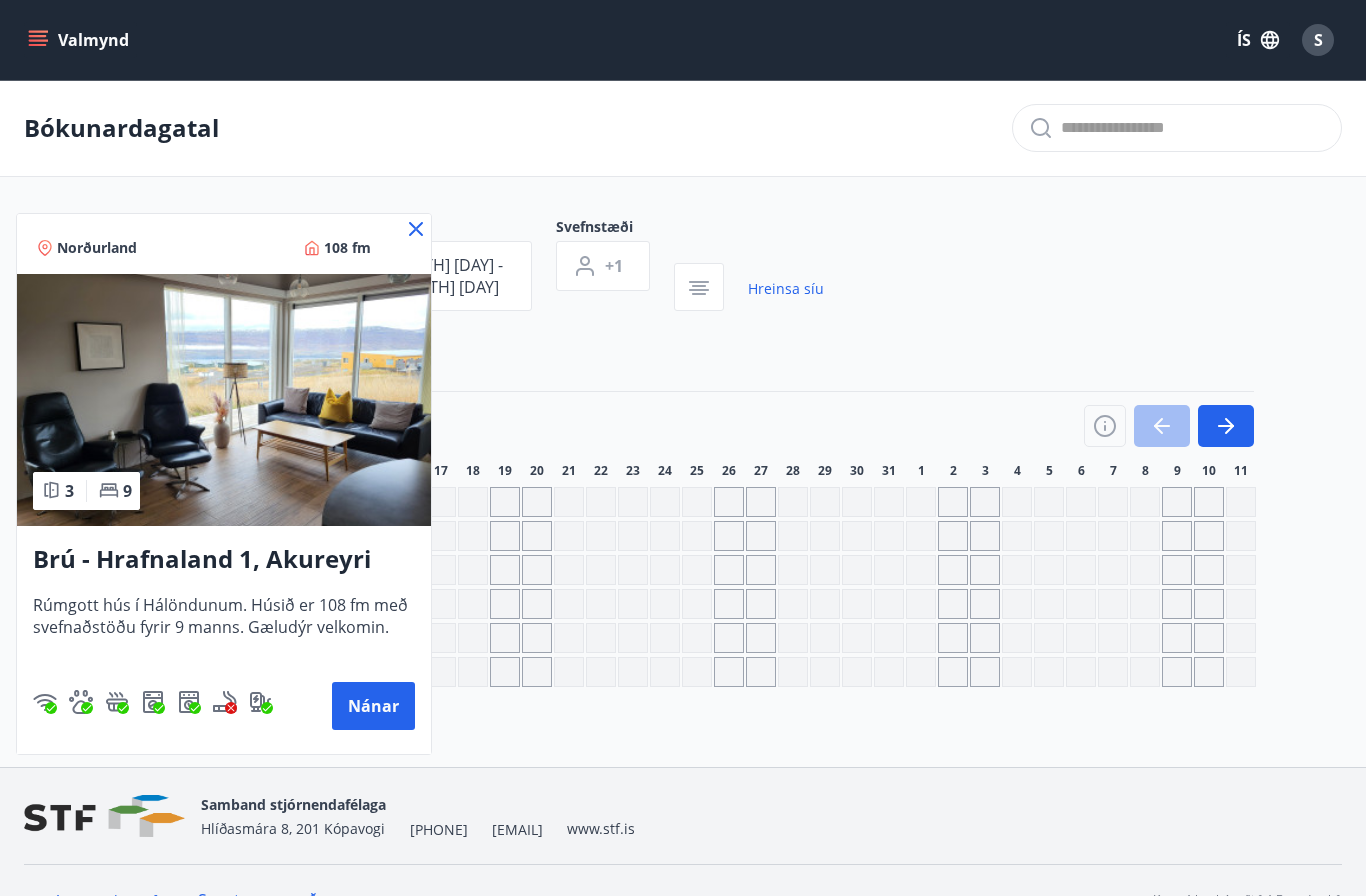 click at bounding box center [683, 448] 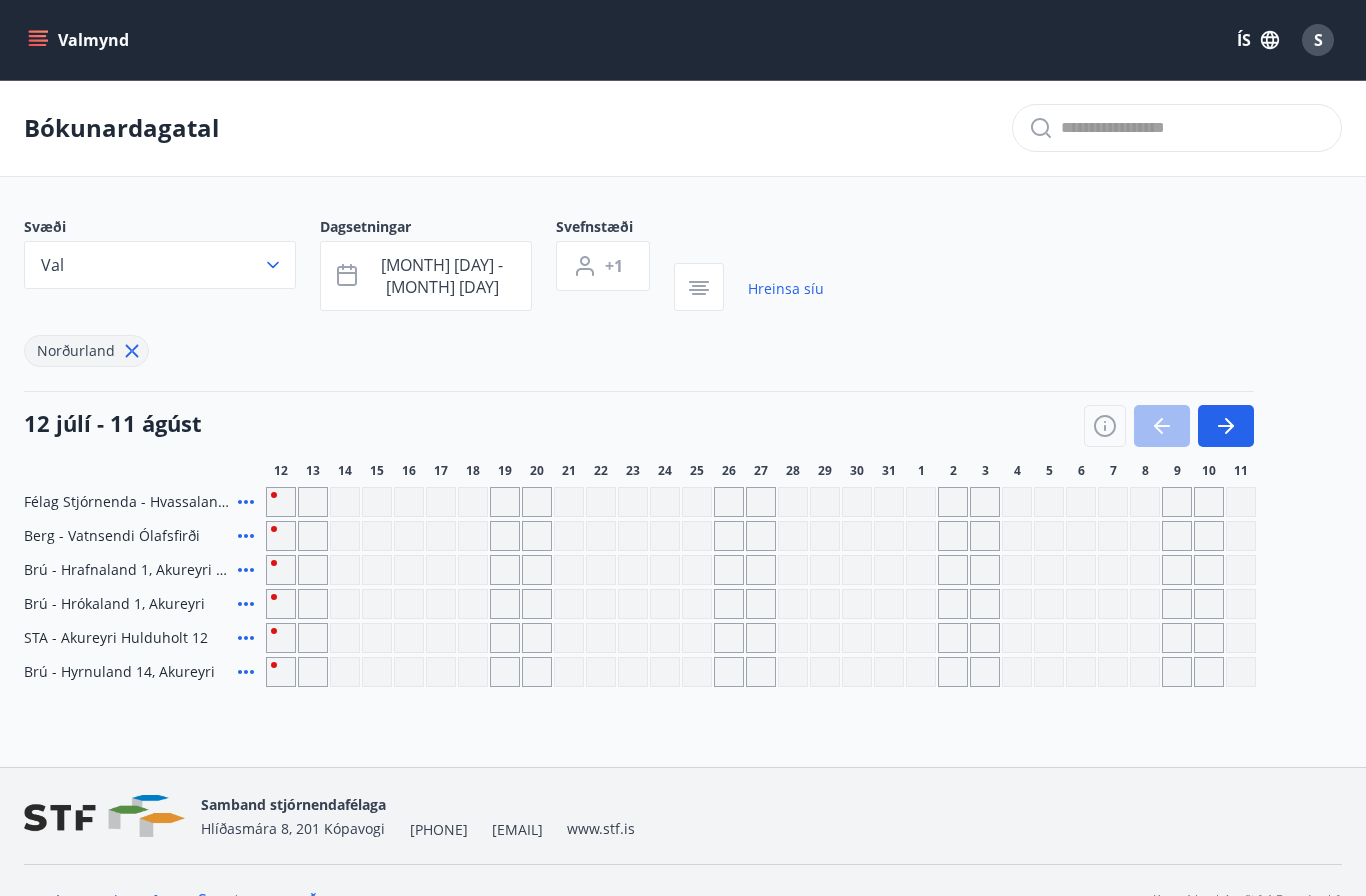 click at bounding box center [505, 570] 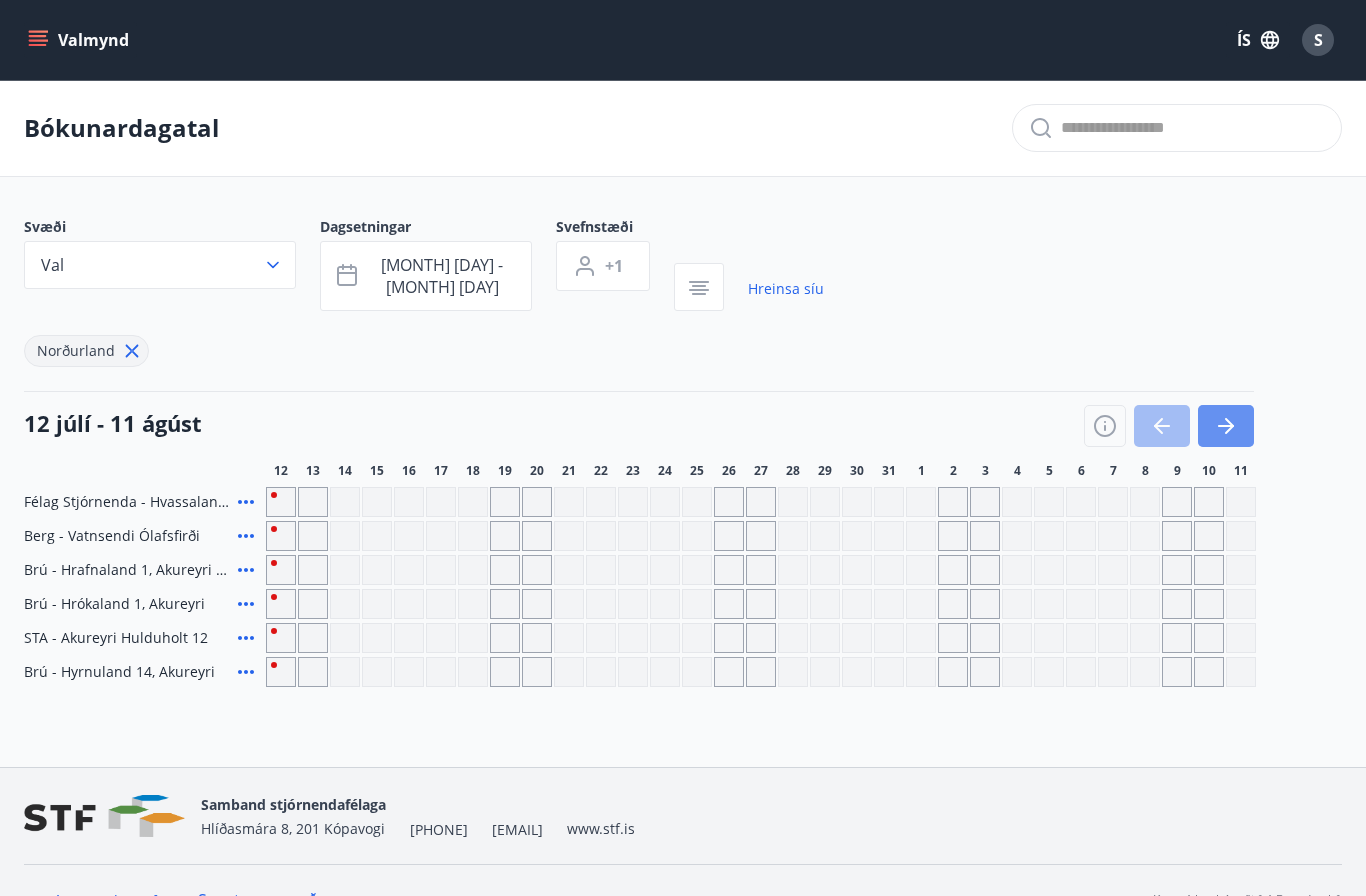 click at bounding box center [1226, 426] 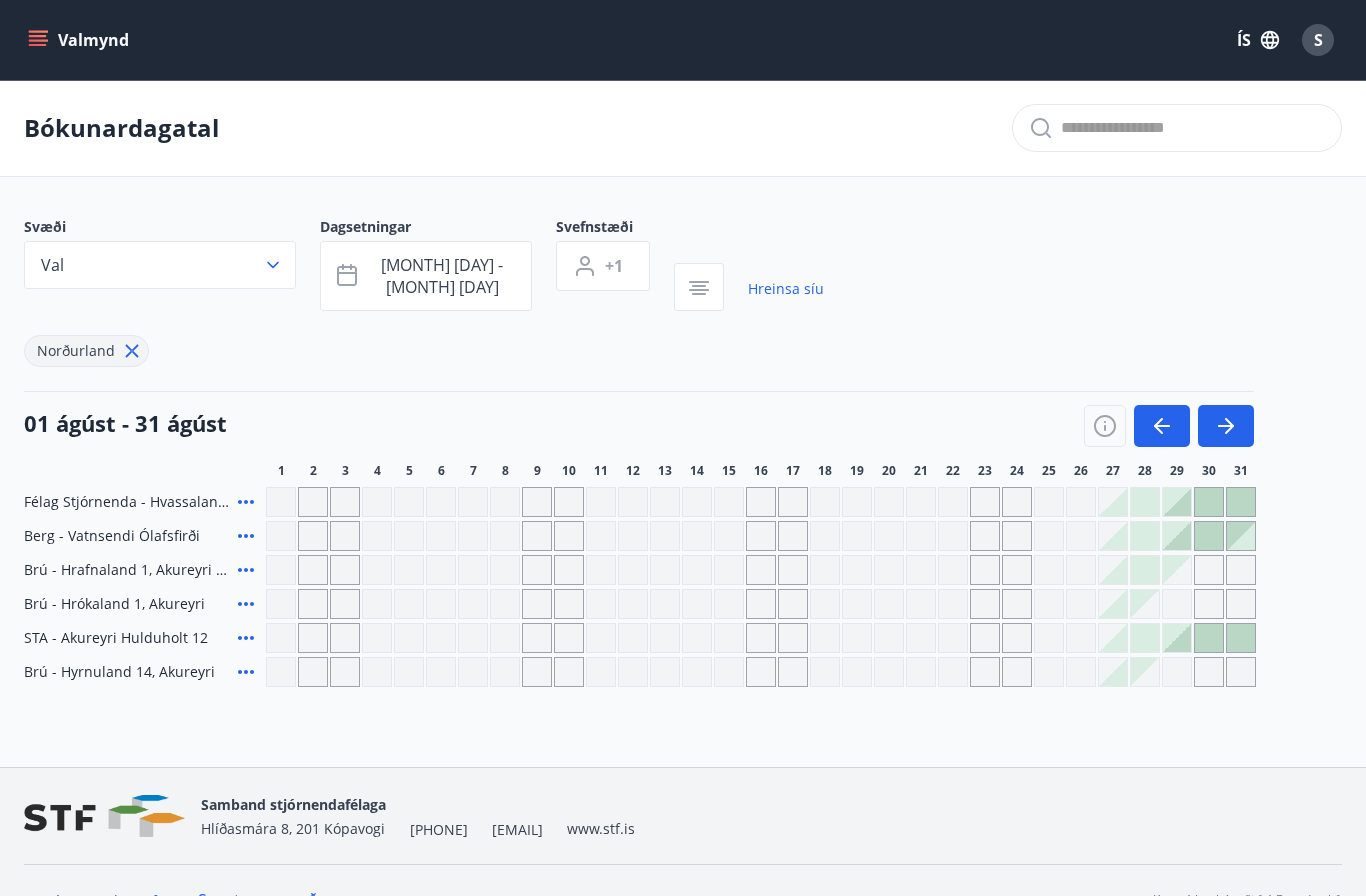 click 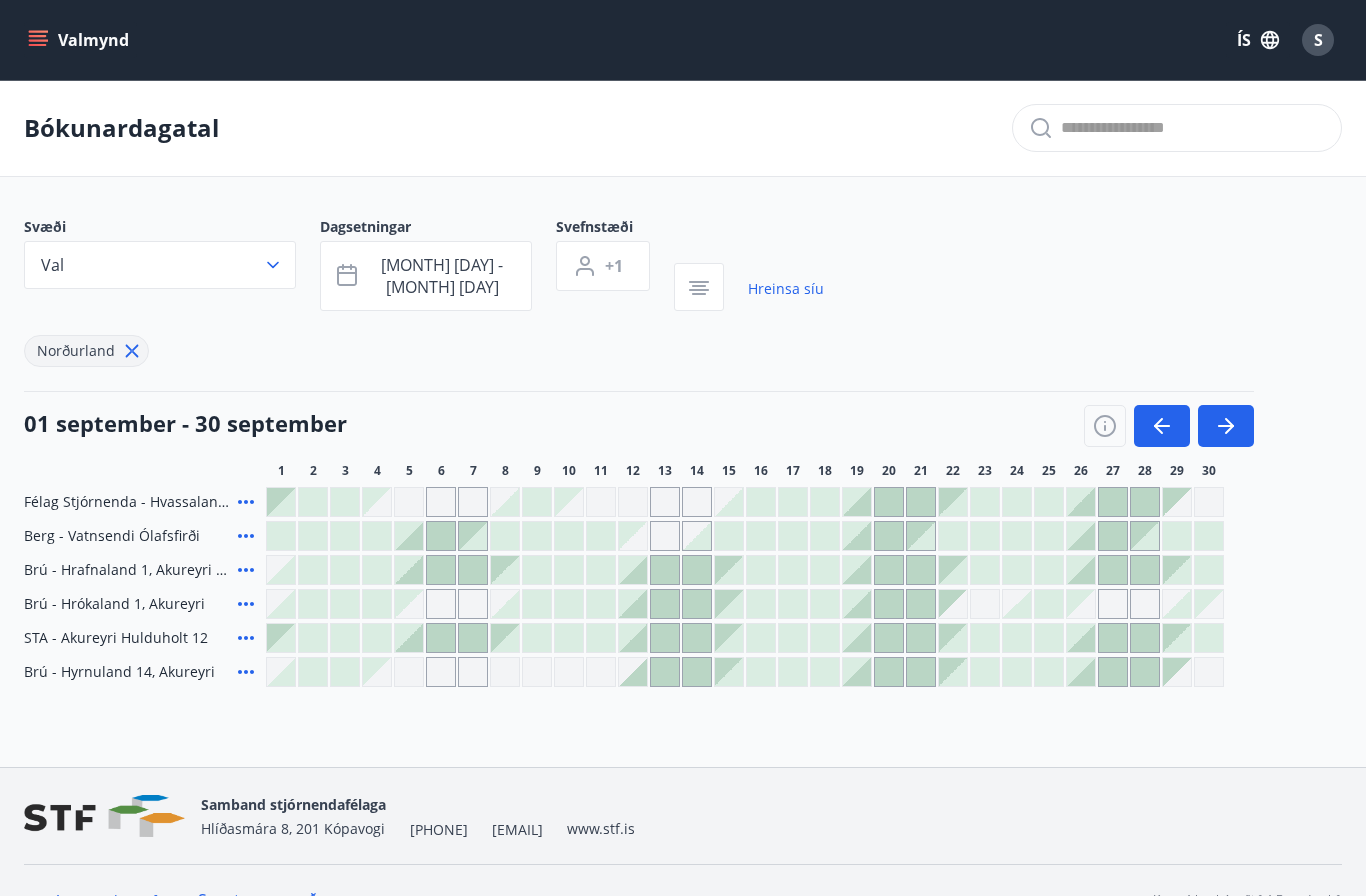 click on "S" at bounding box center [1318, 40] 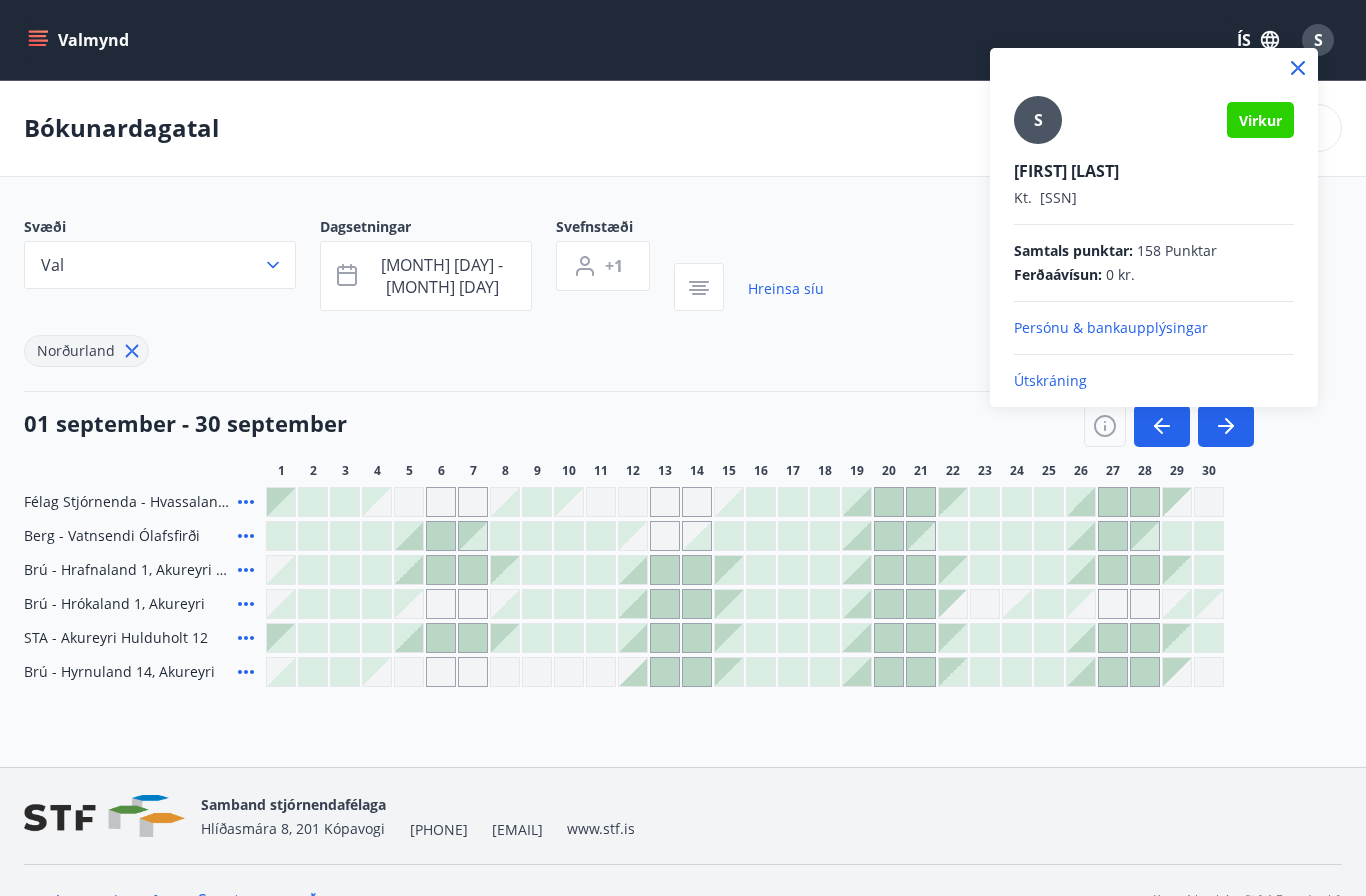 click on "Útskráning" at bounding box center [1154, 381] 